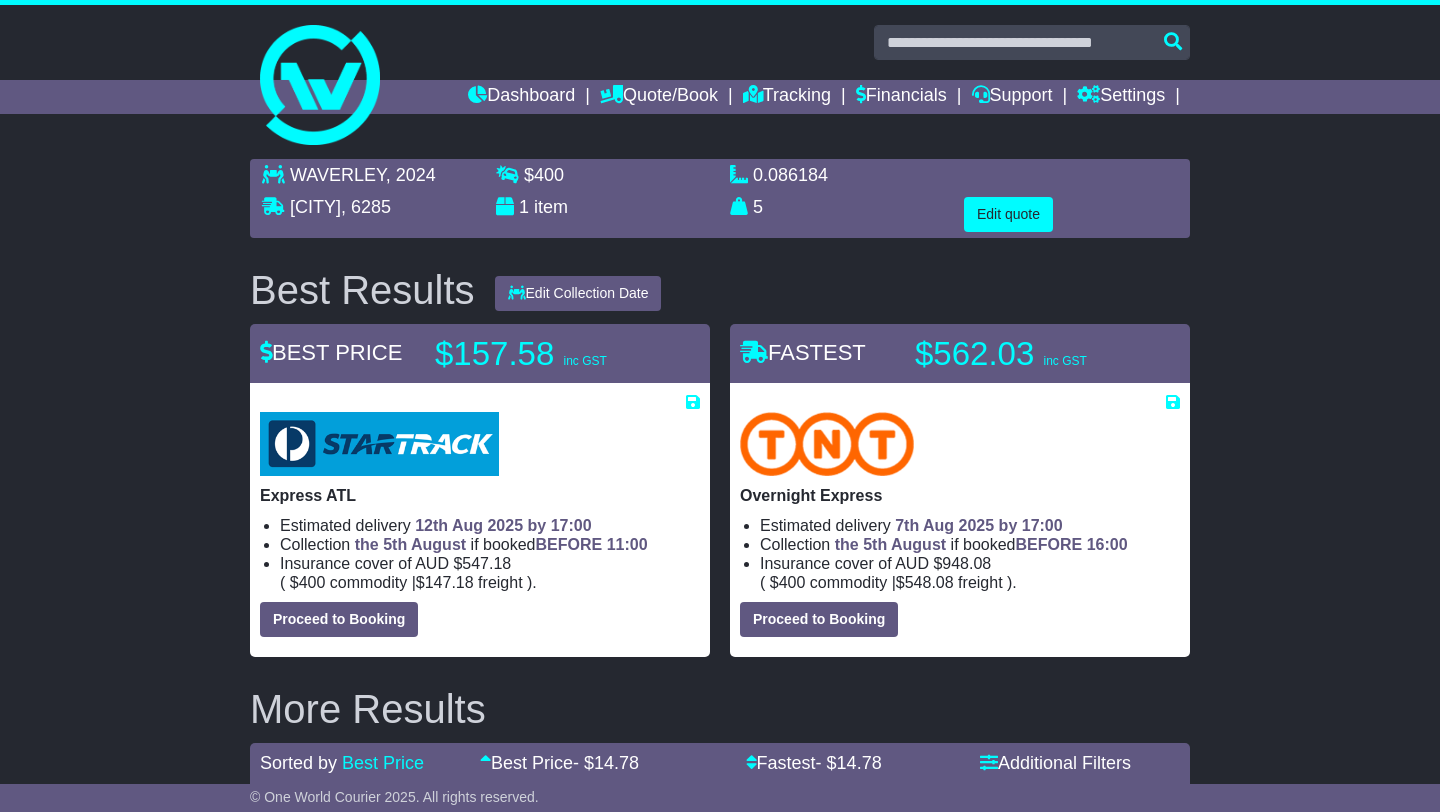 scroll, scrollTop: 0, scrollLeft: 0, axis: both 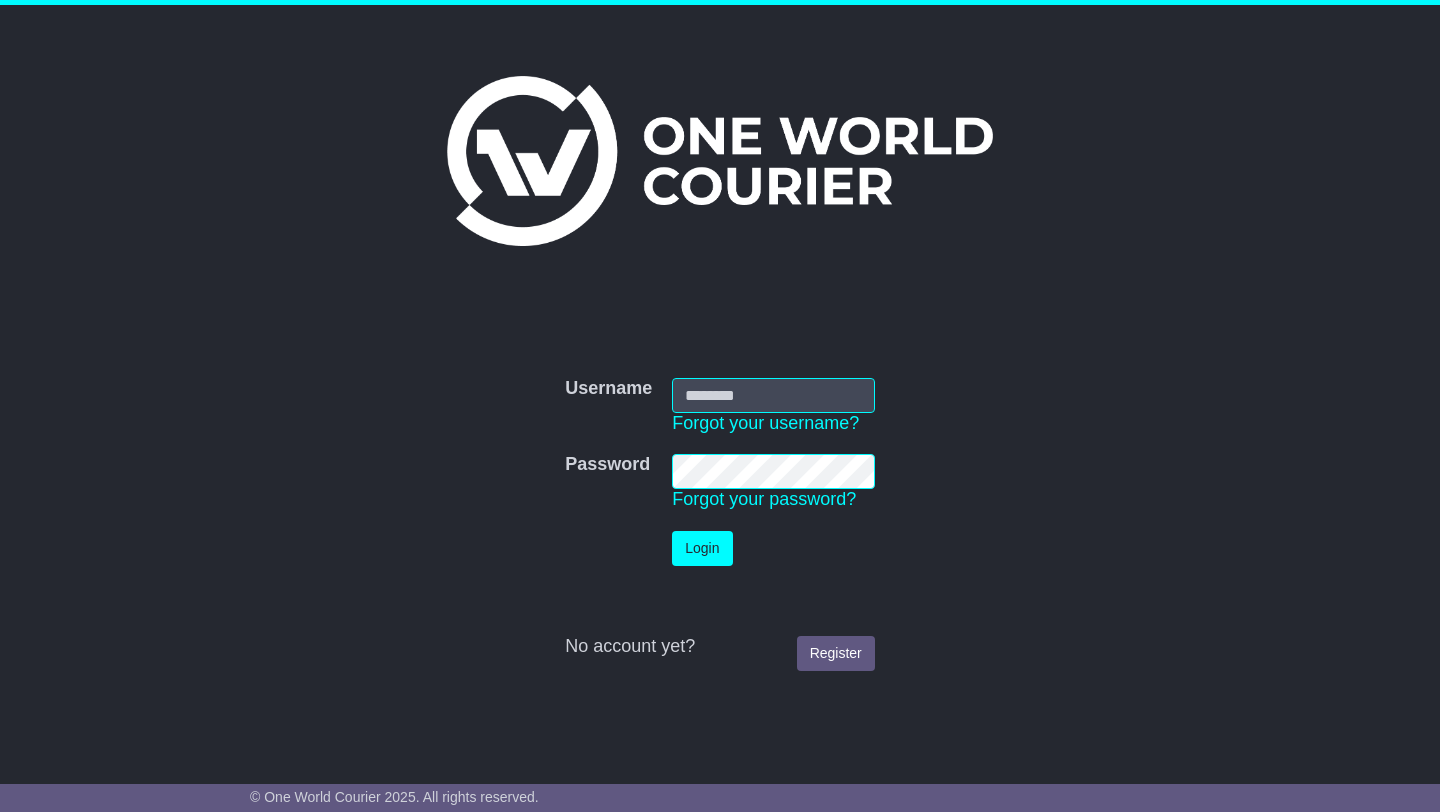 type on "**********" 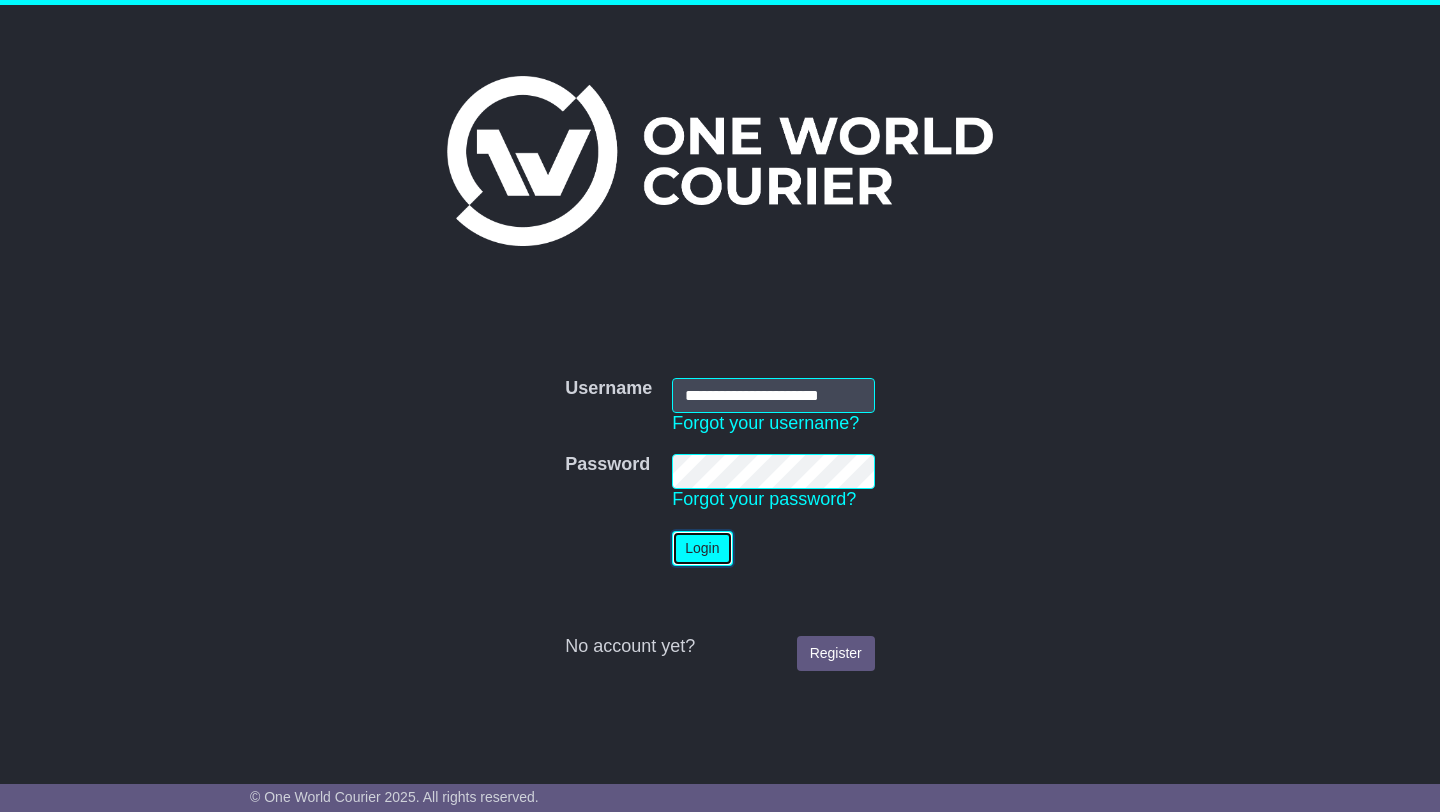 click on "Login" at bounding box center (702, 548) 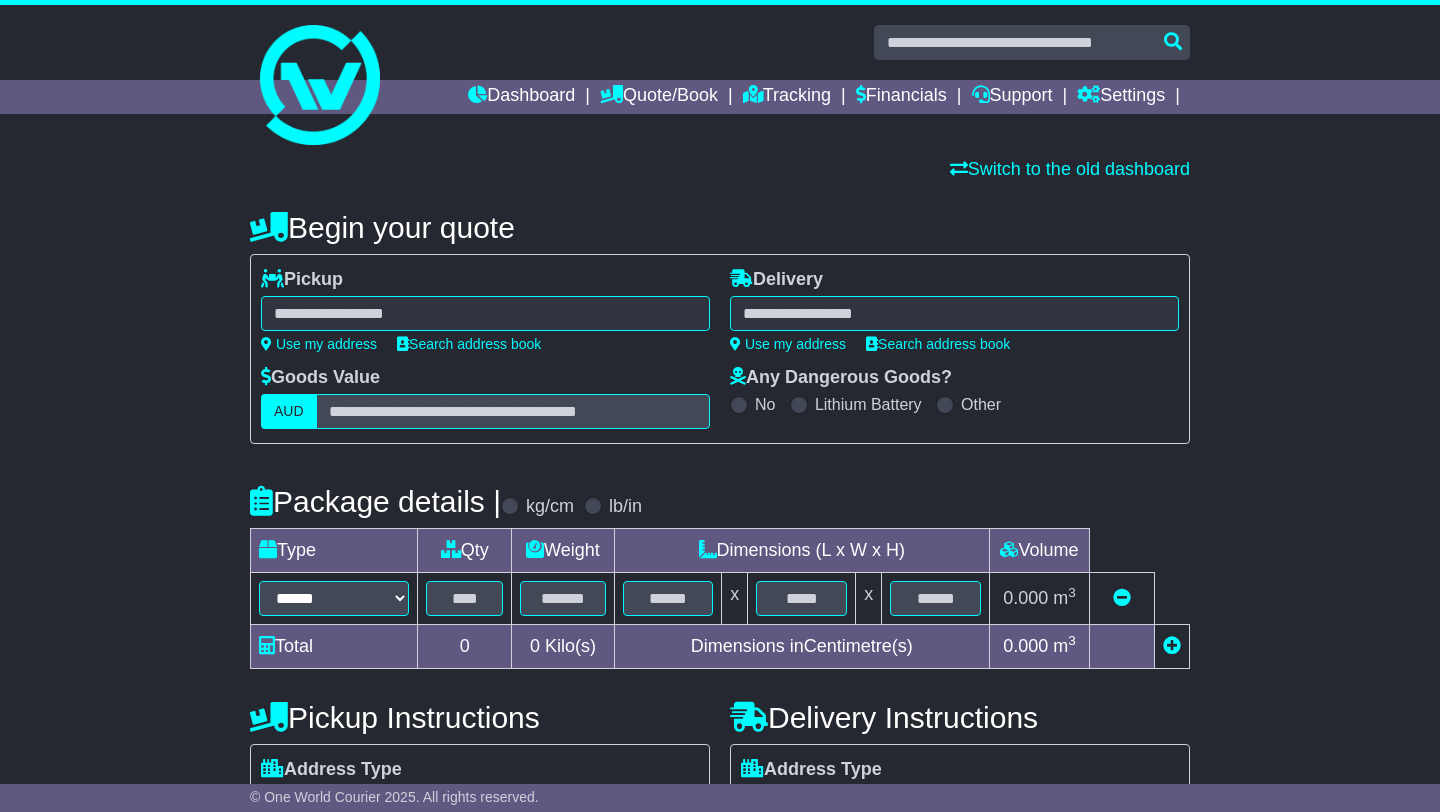 scroll, scrollTop: 0, scrollLeft: 0, axis: both 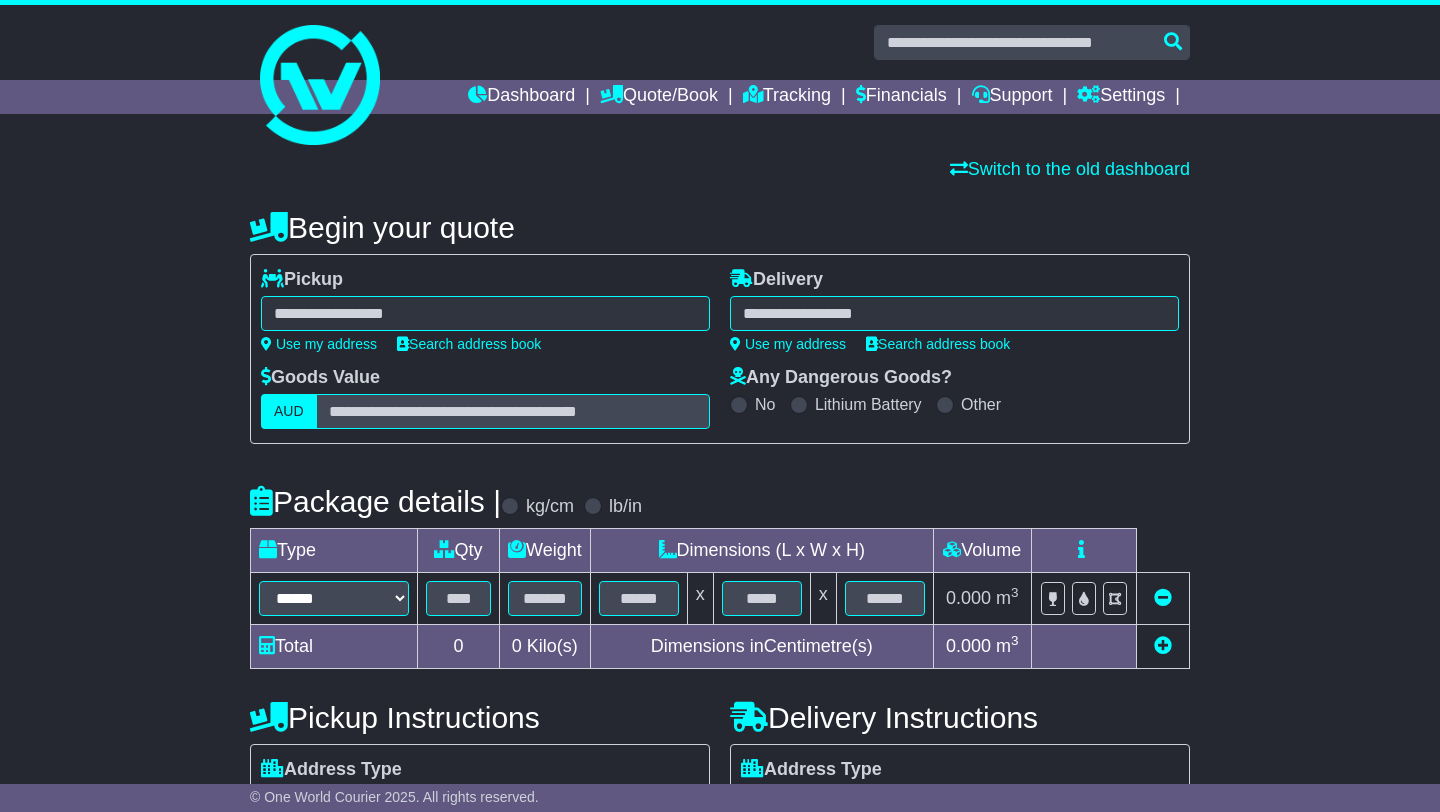 click at bounding box center [485, 313] 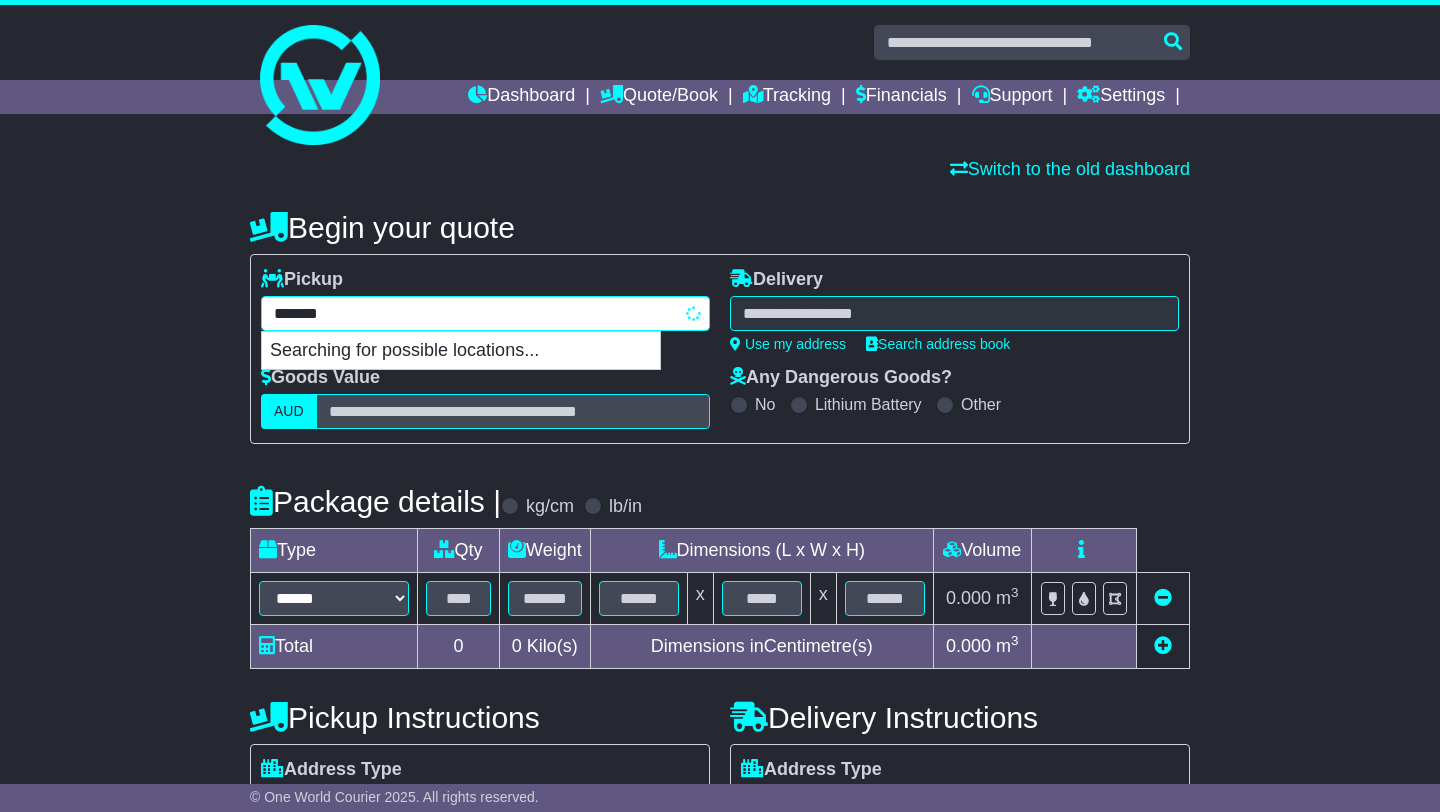 type on "********" 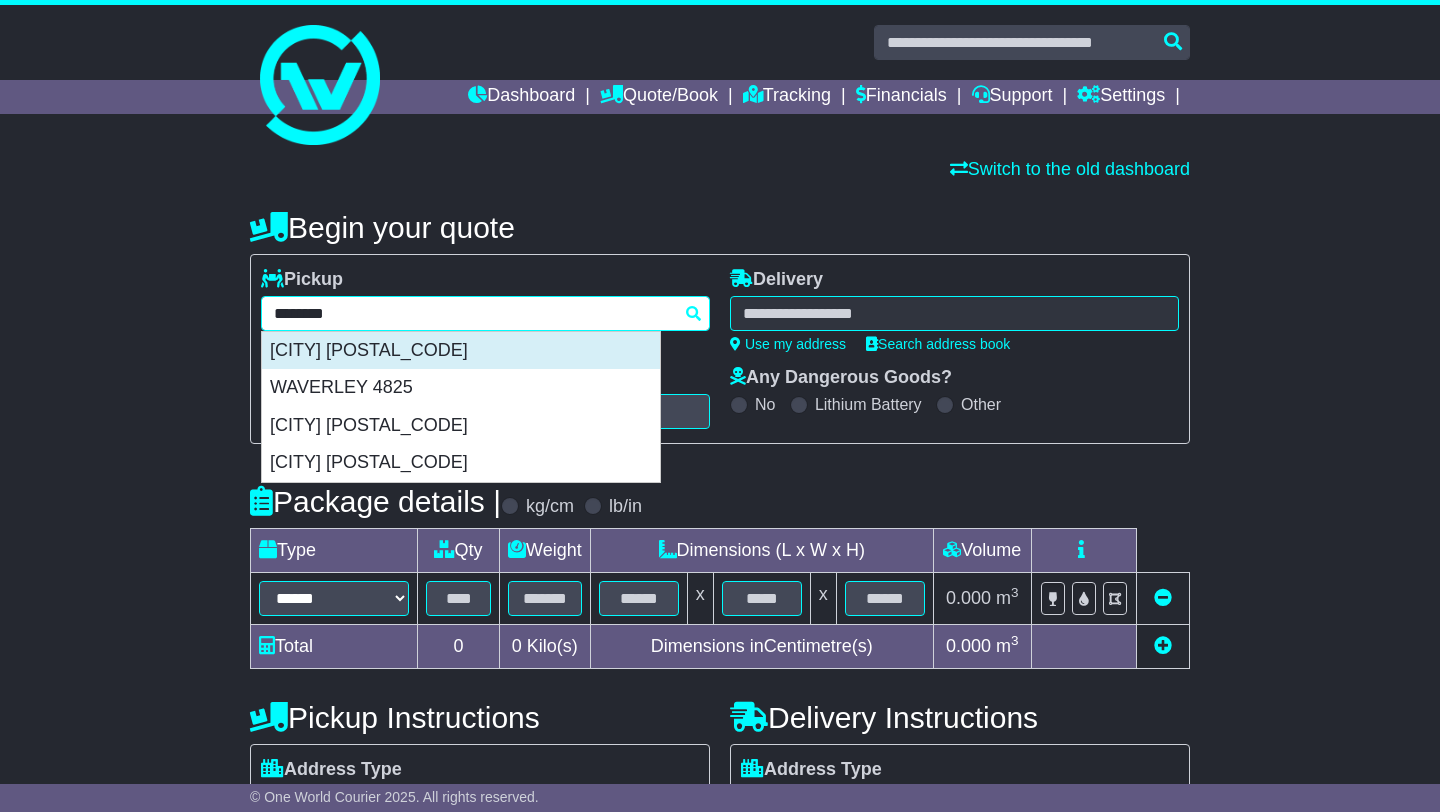 click on "[CITY] [POSTAL_CODE]" at bounding box center [461, 351] 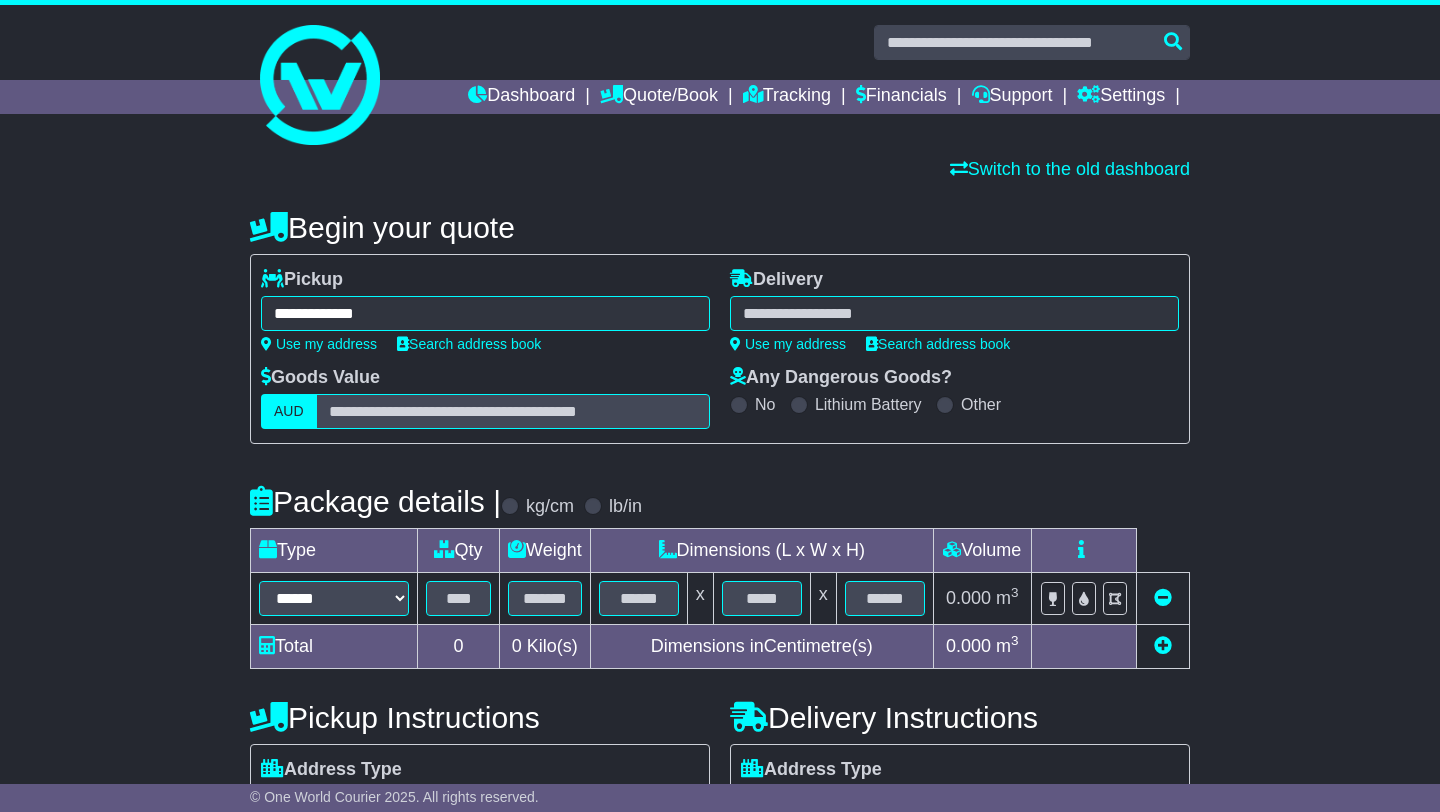 type on "**********" 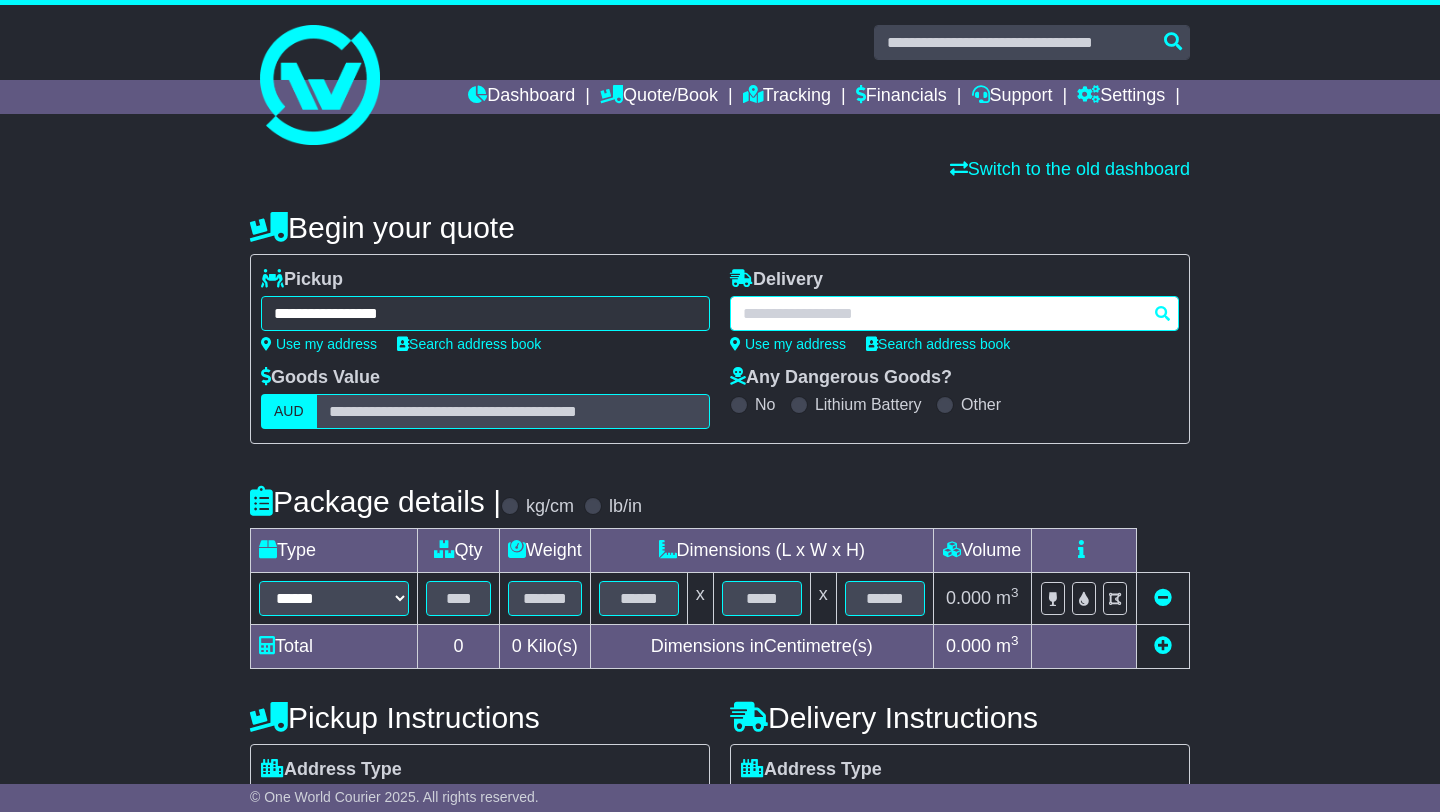 click at bounding box center (954, 313) 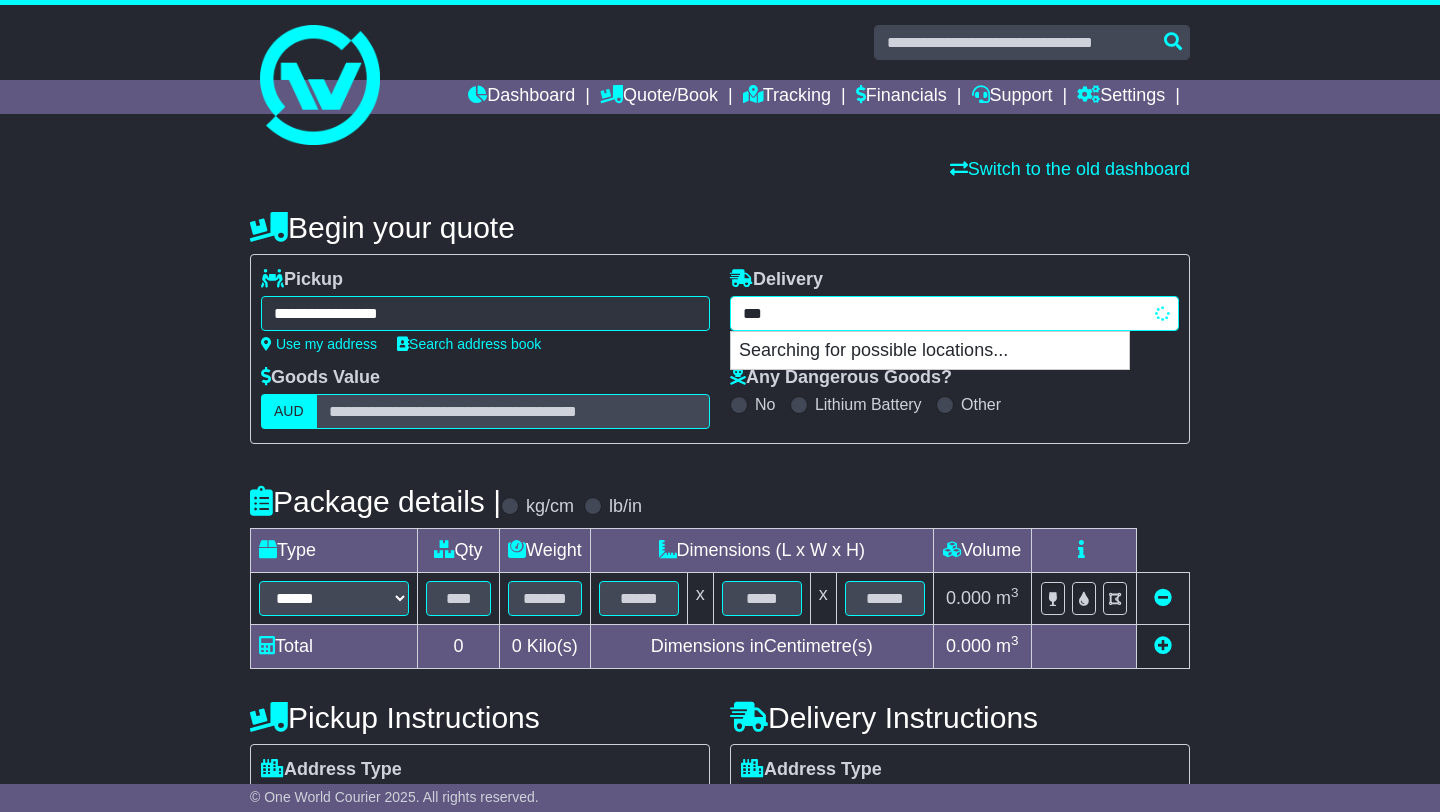 type on "****" 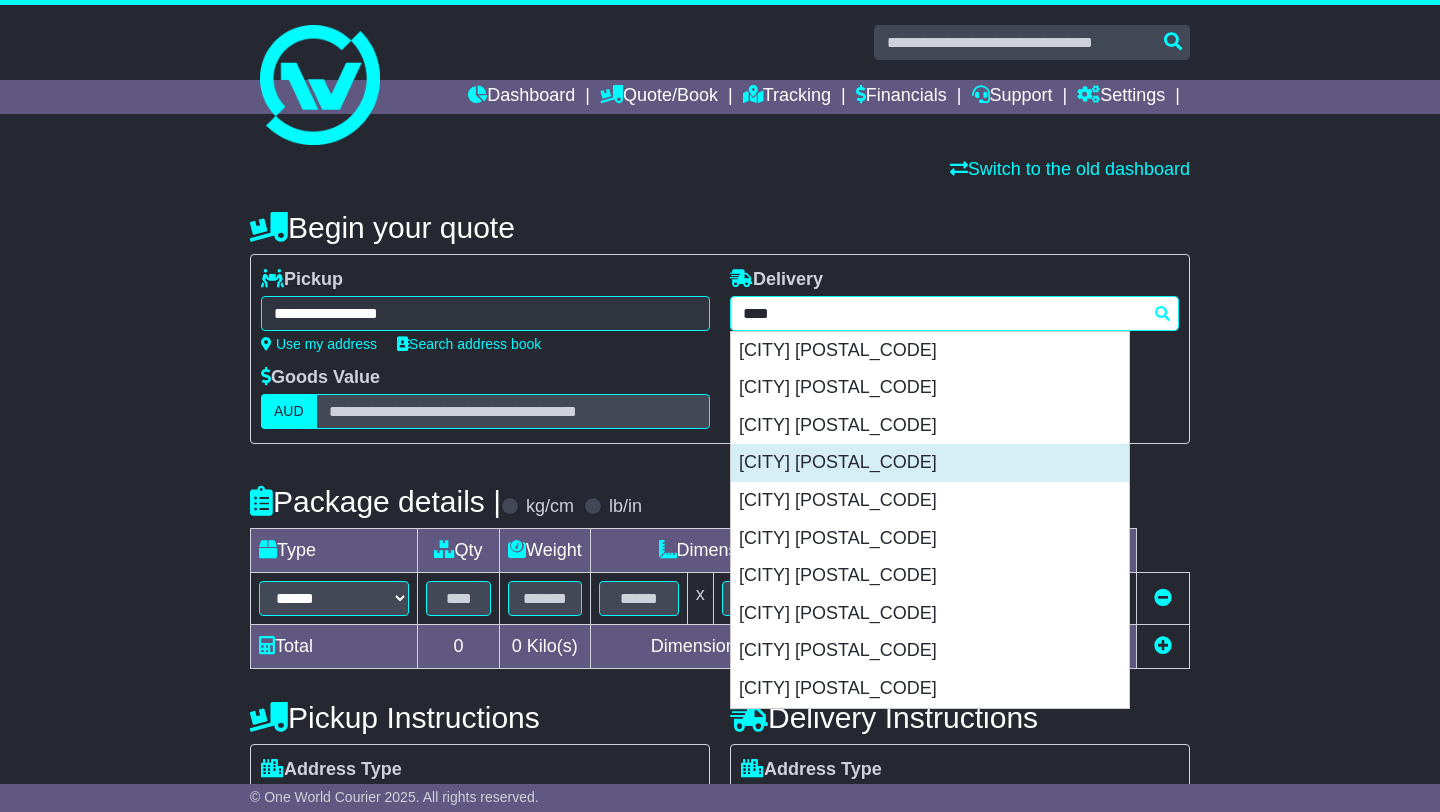 click on "[CITY] [POSTAL_CODE]" at bounding box center [930, 463] 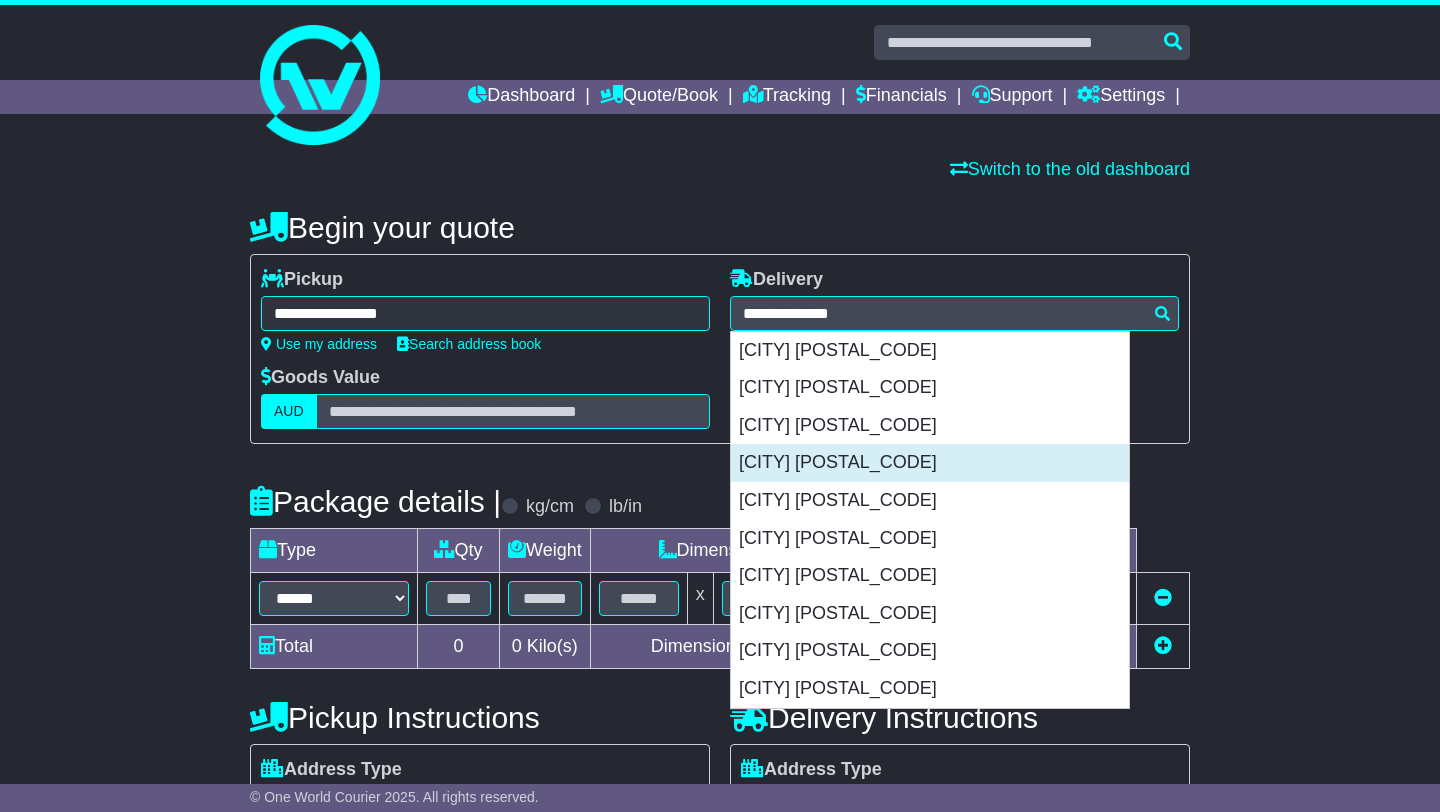 type on "**********" 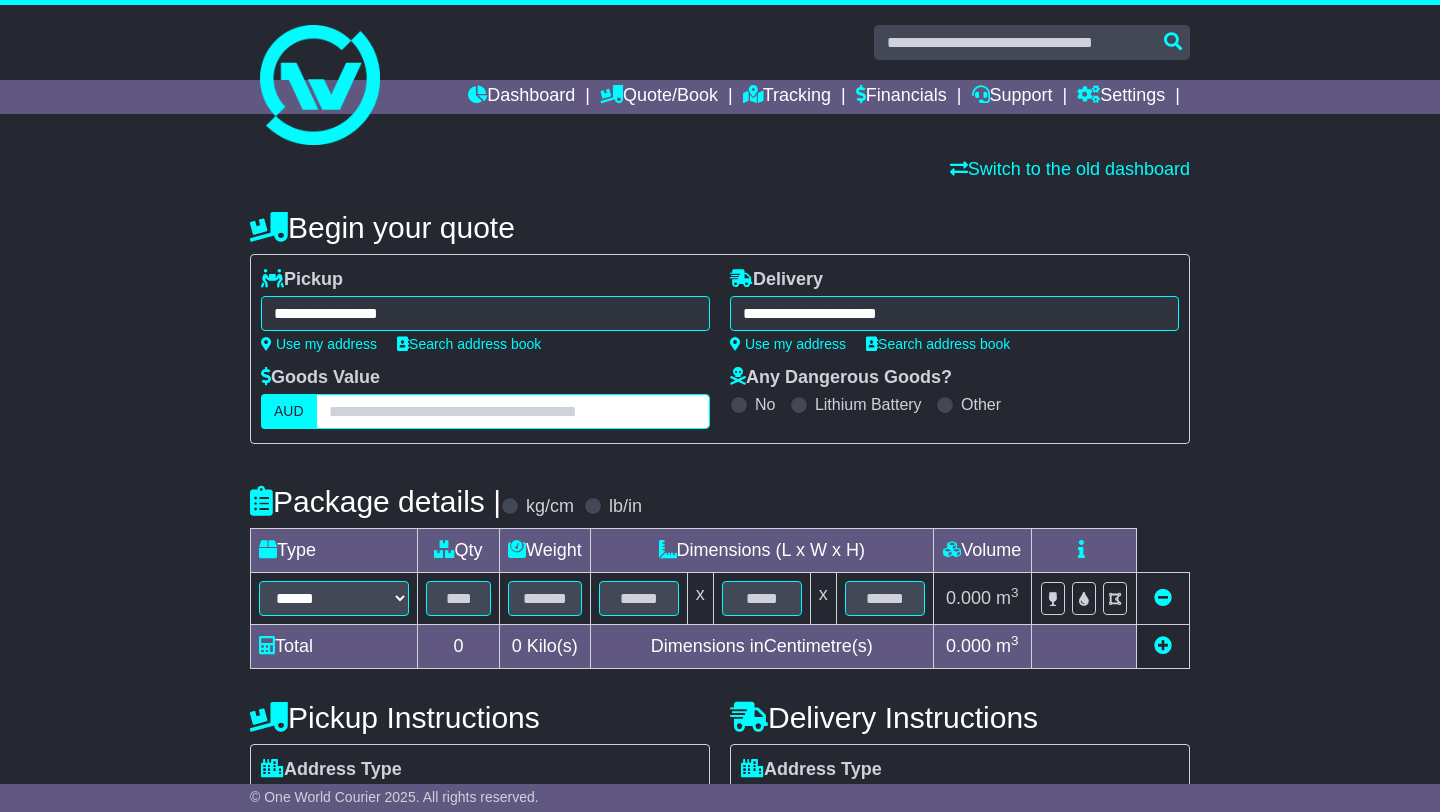 click at bounding box center [513, 411] 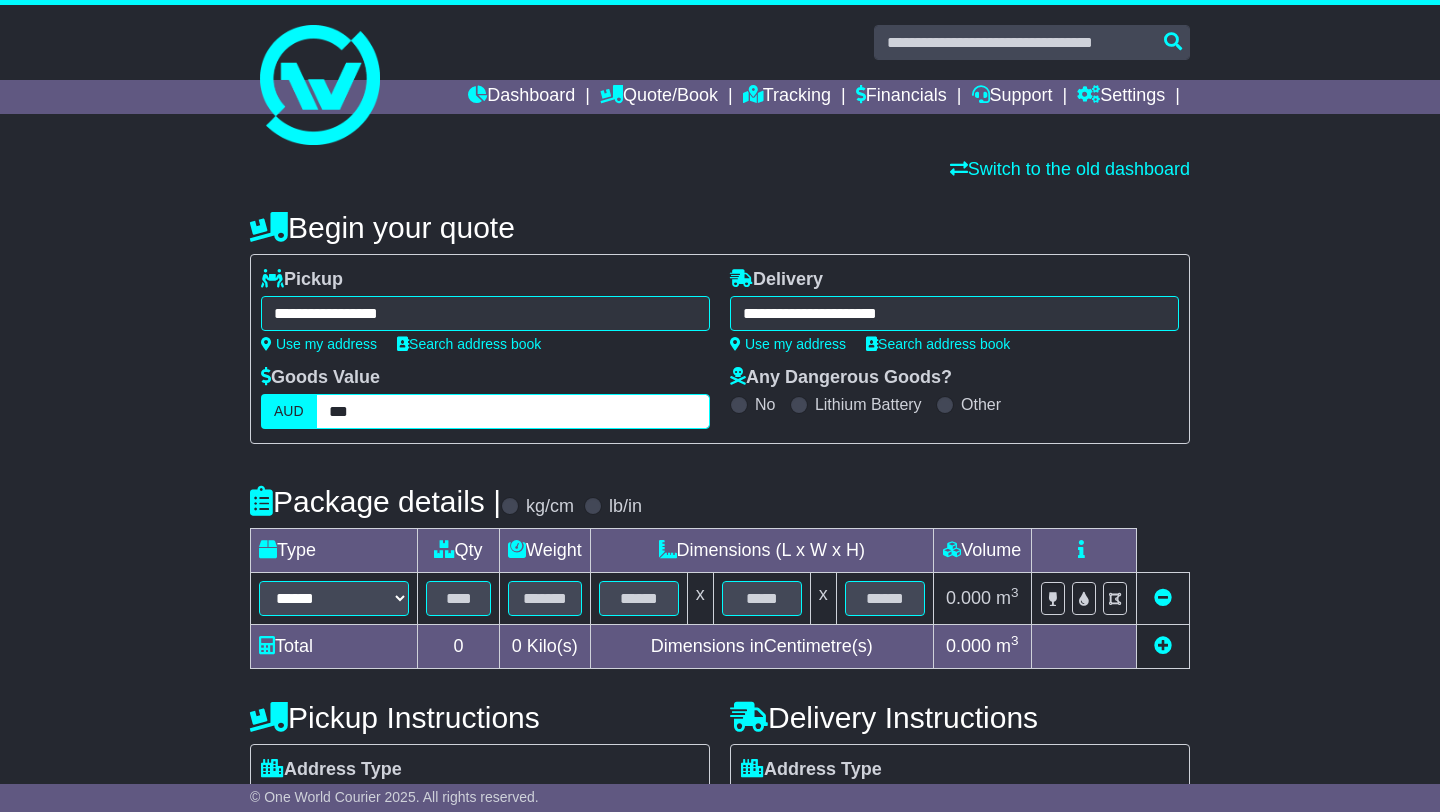 type on "***" 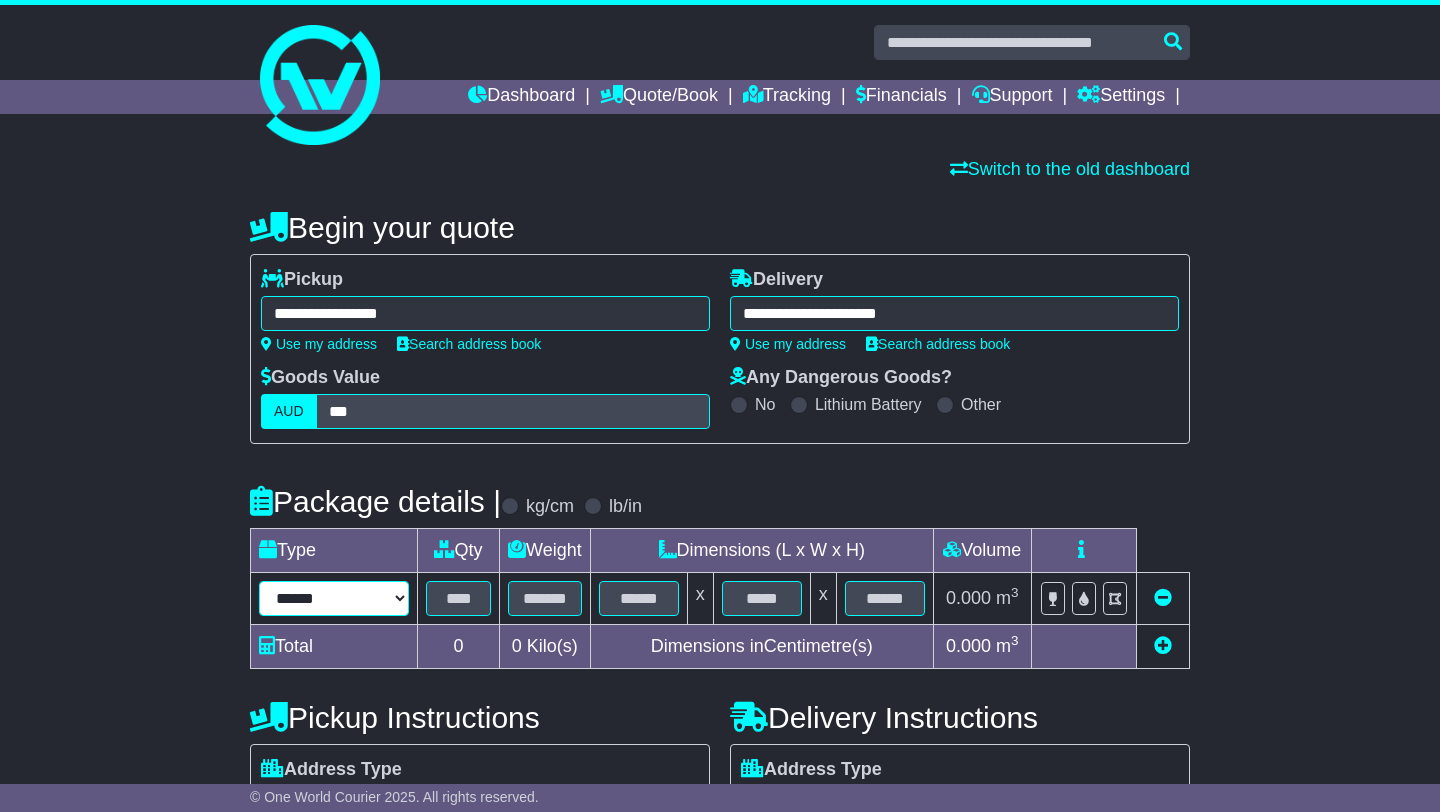 click on "****** ****** *** ******** ***** **** **** ****** *** *******" at bounding box center (334, 598) 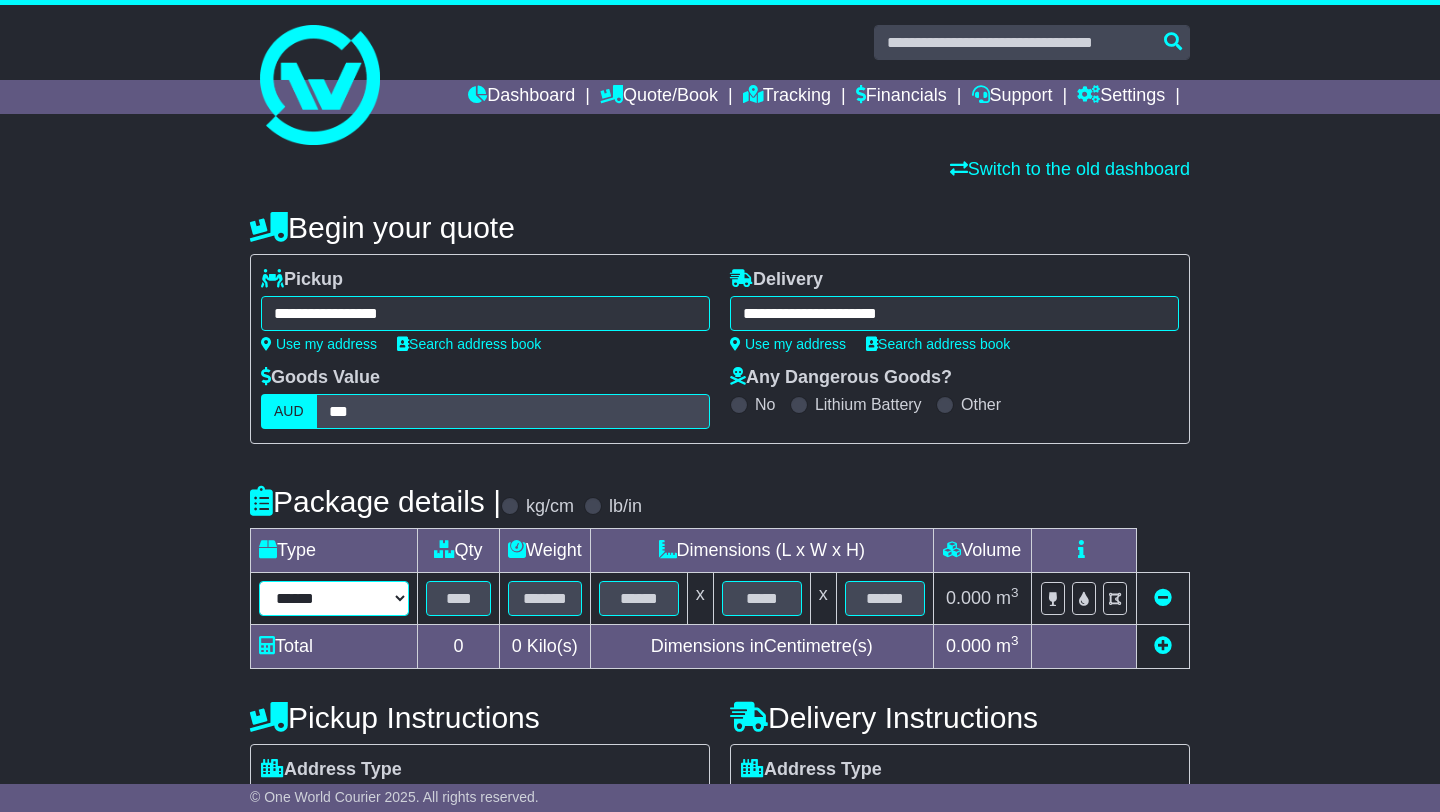 select on "*****" 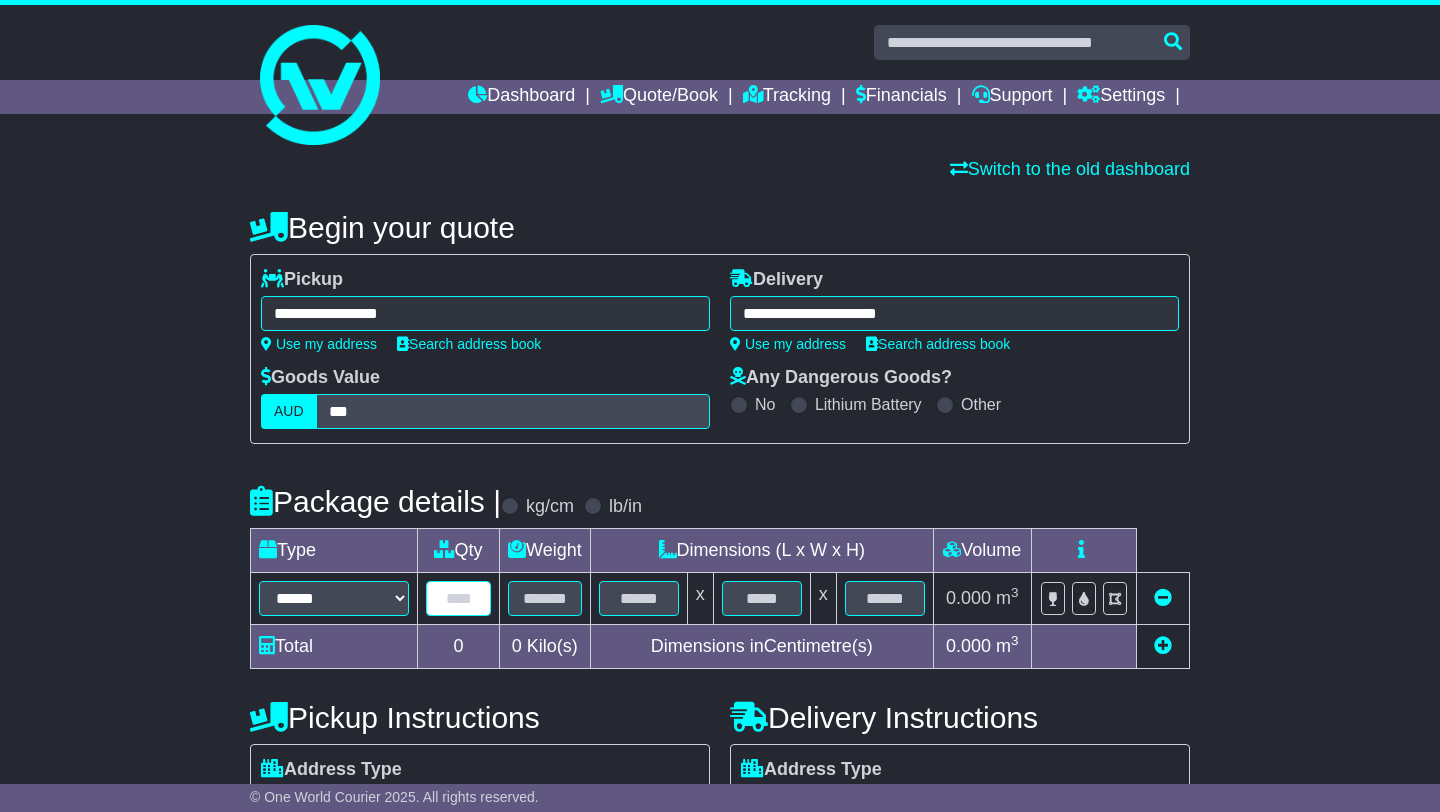 click at bounding box center (458, 598) 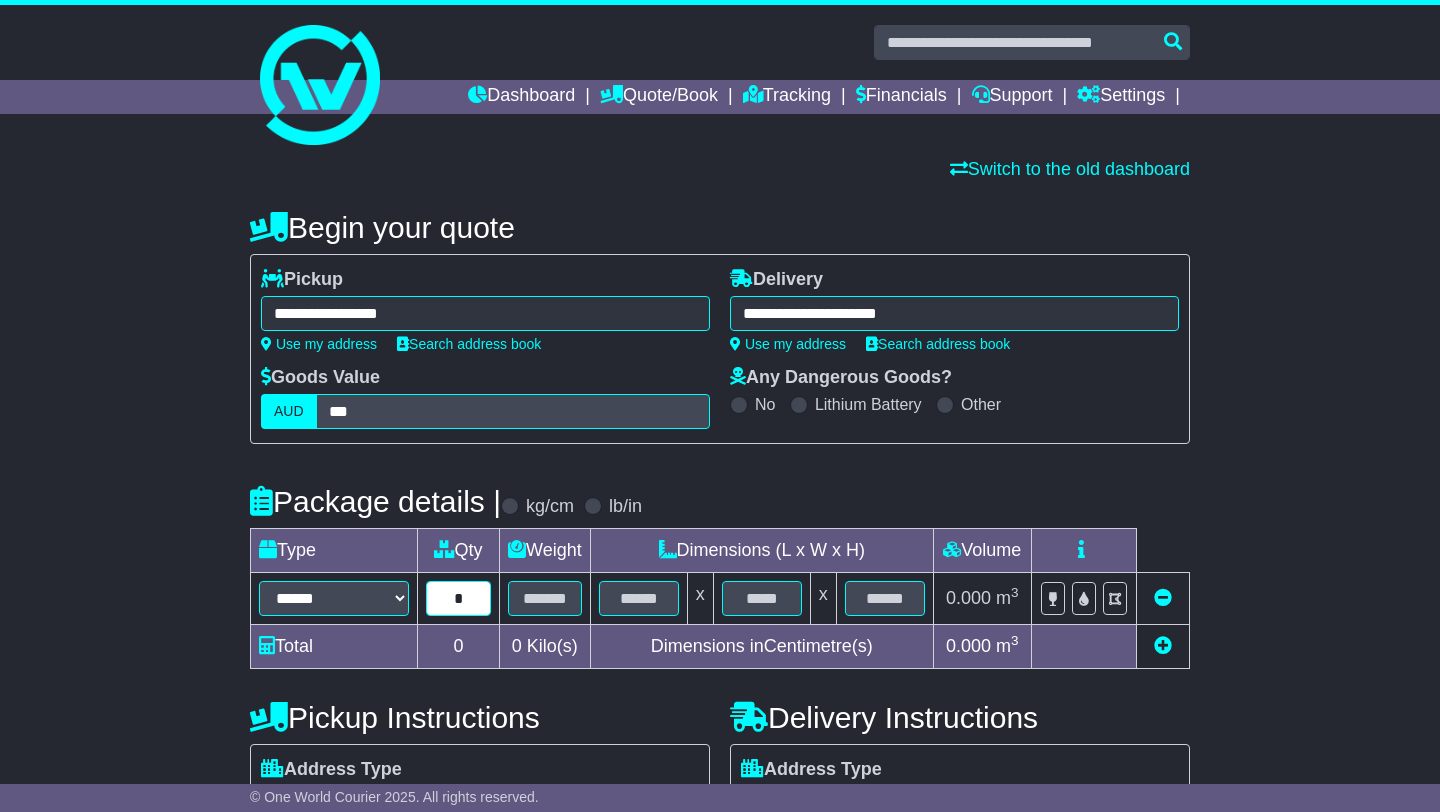 type on "*" 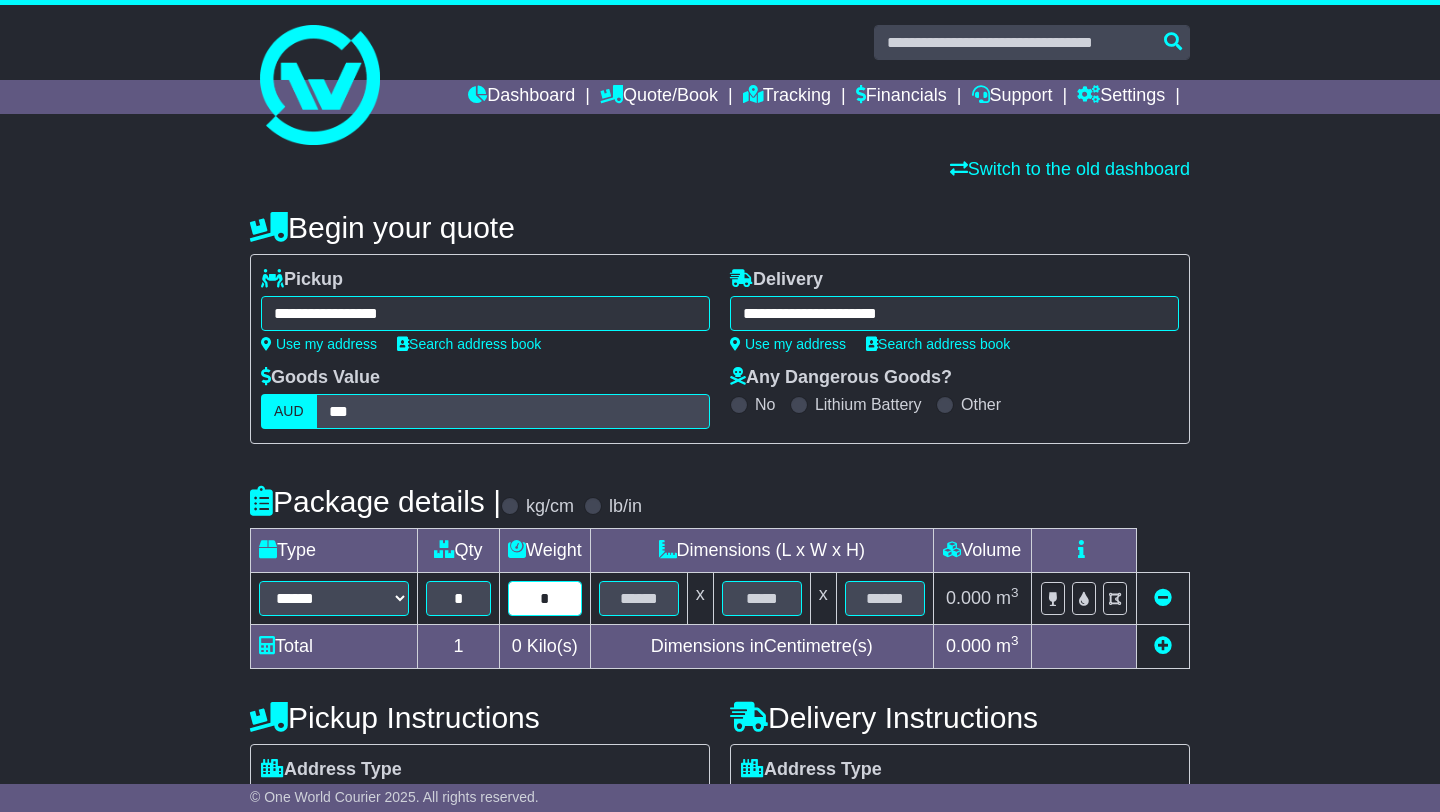 type on "*" 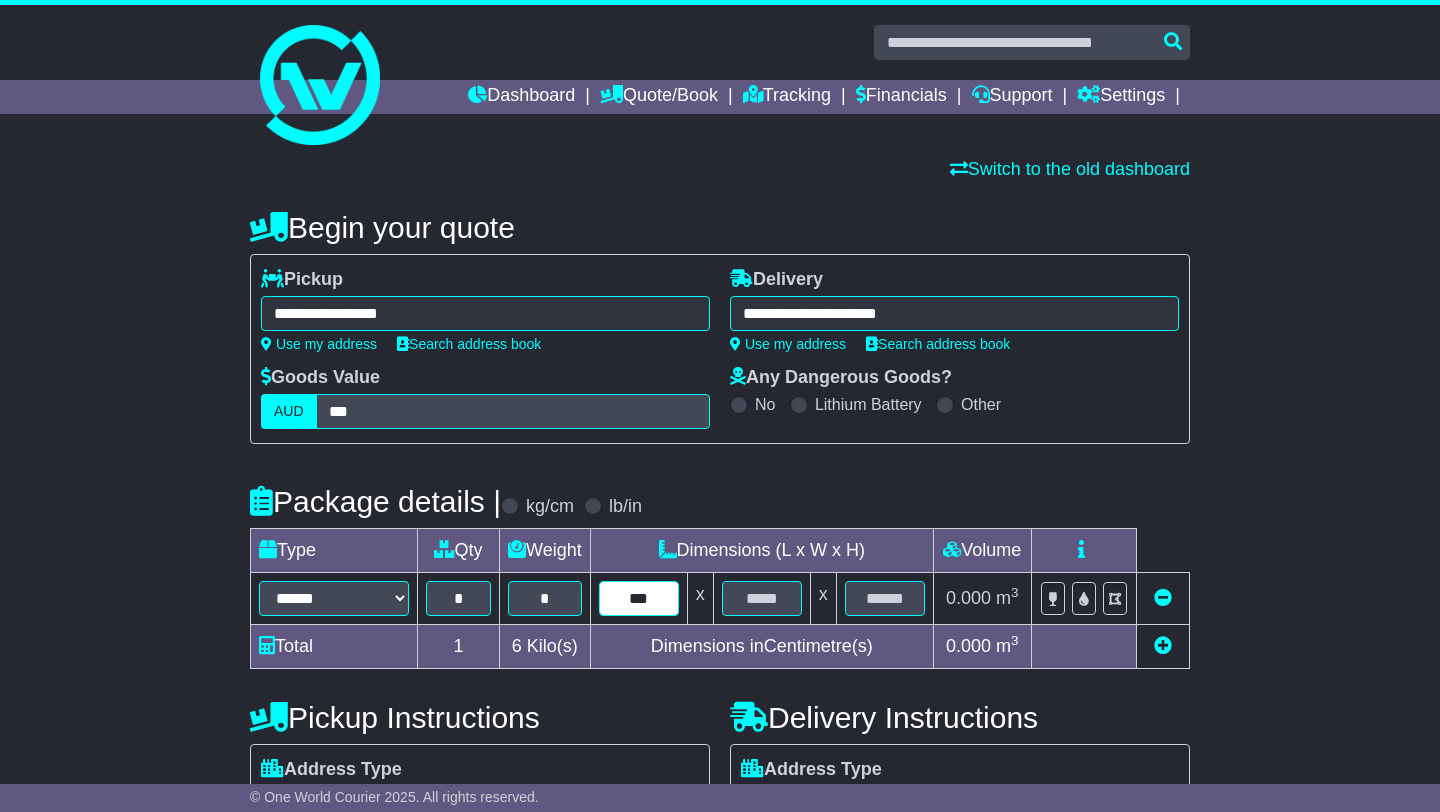 type on "***" 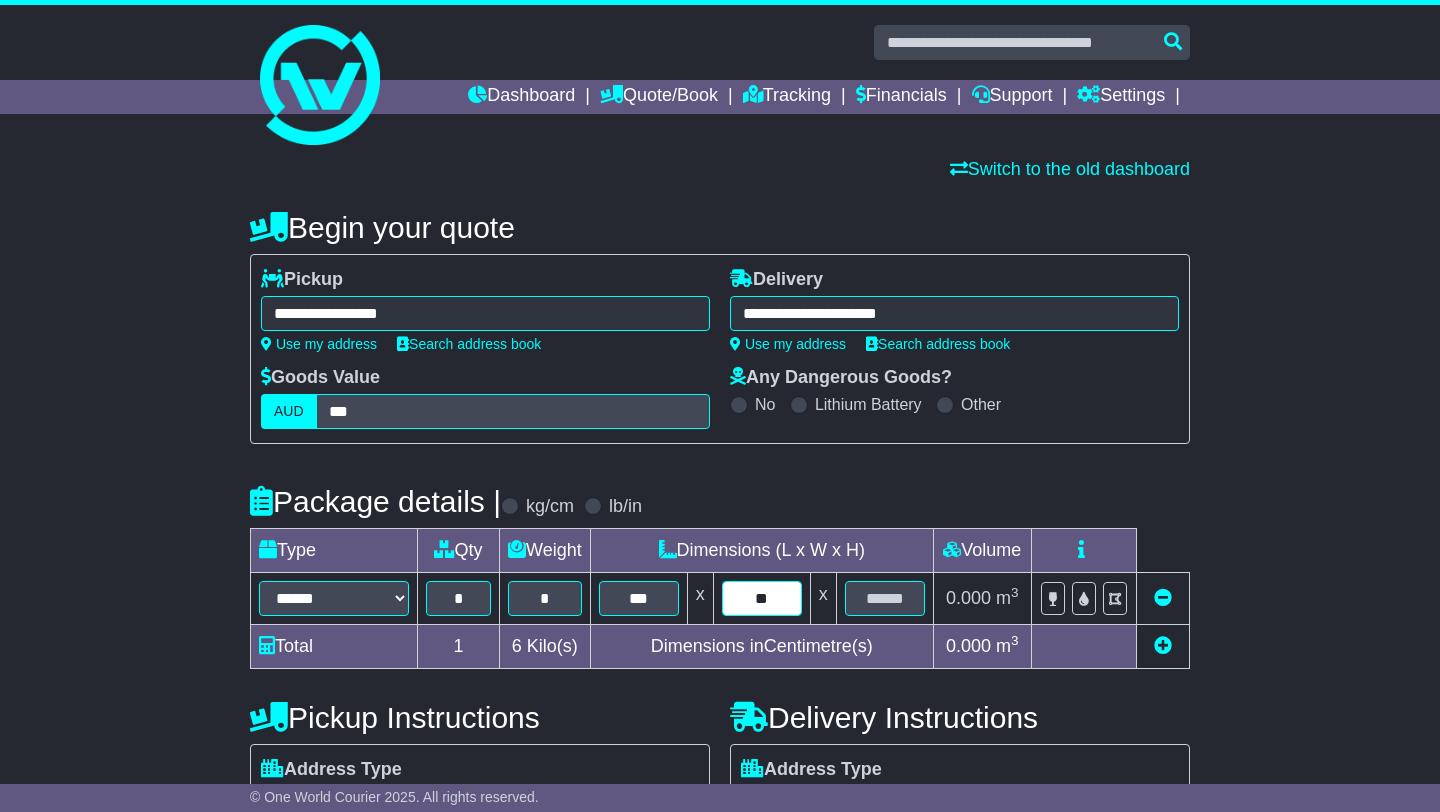 click on "**" at bounding box center (762, 598) 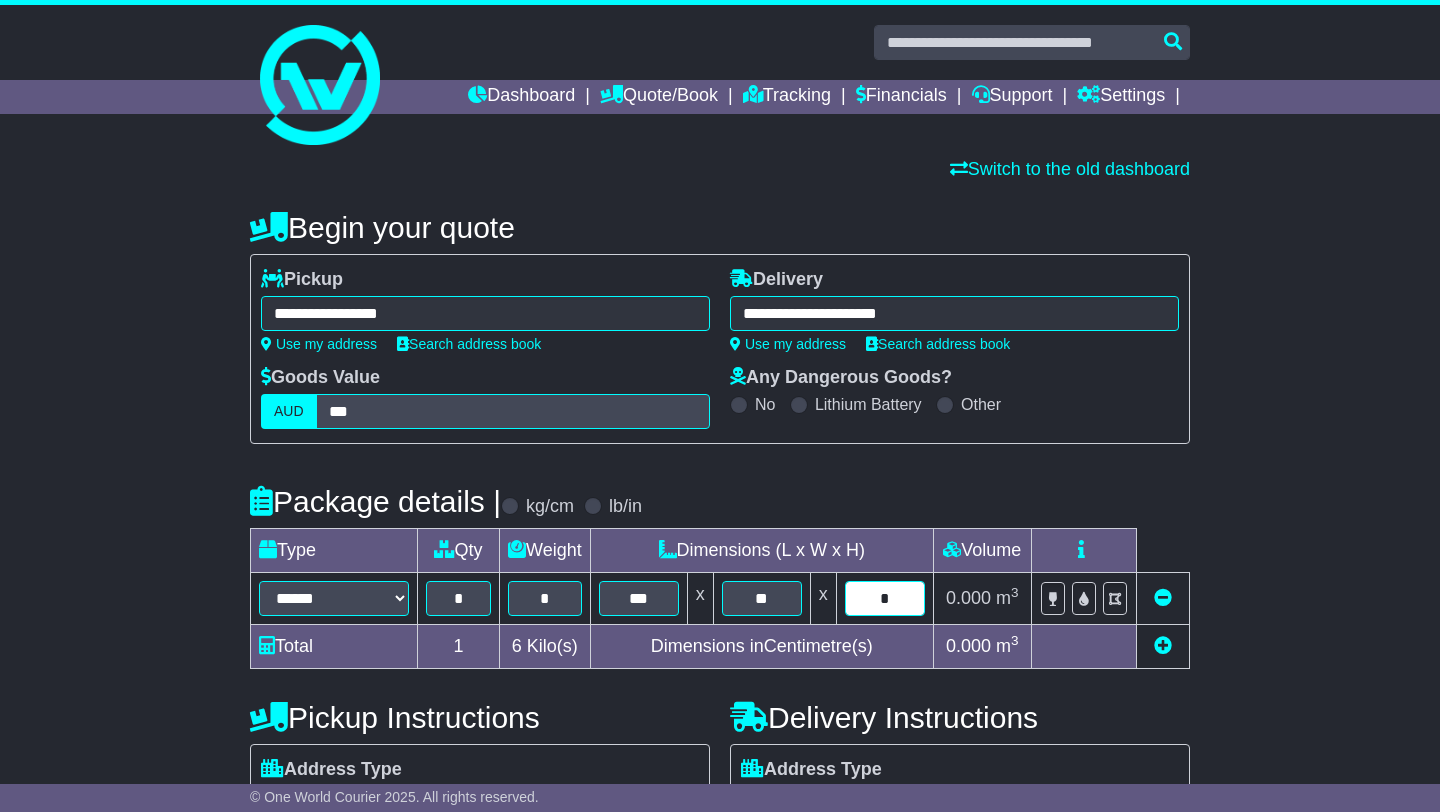 type on "*" 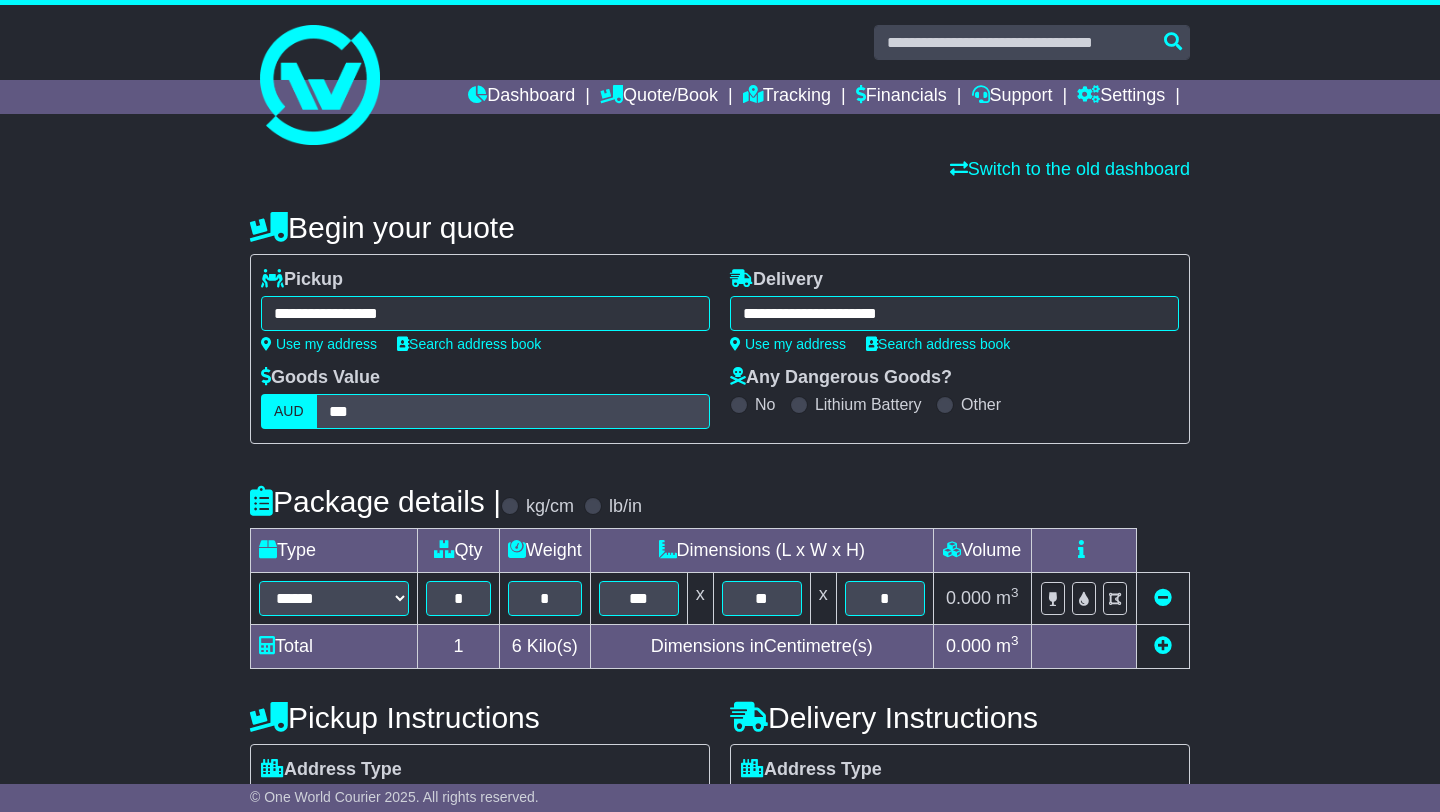 scroll, scrollTop: 464, scrollLeft: 0, axis: vertical 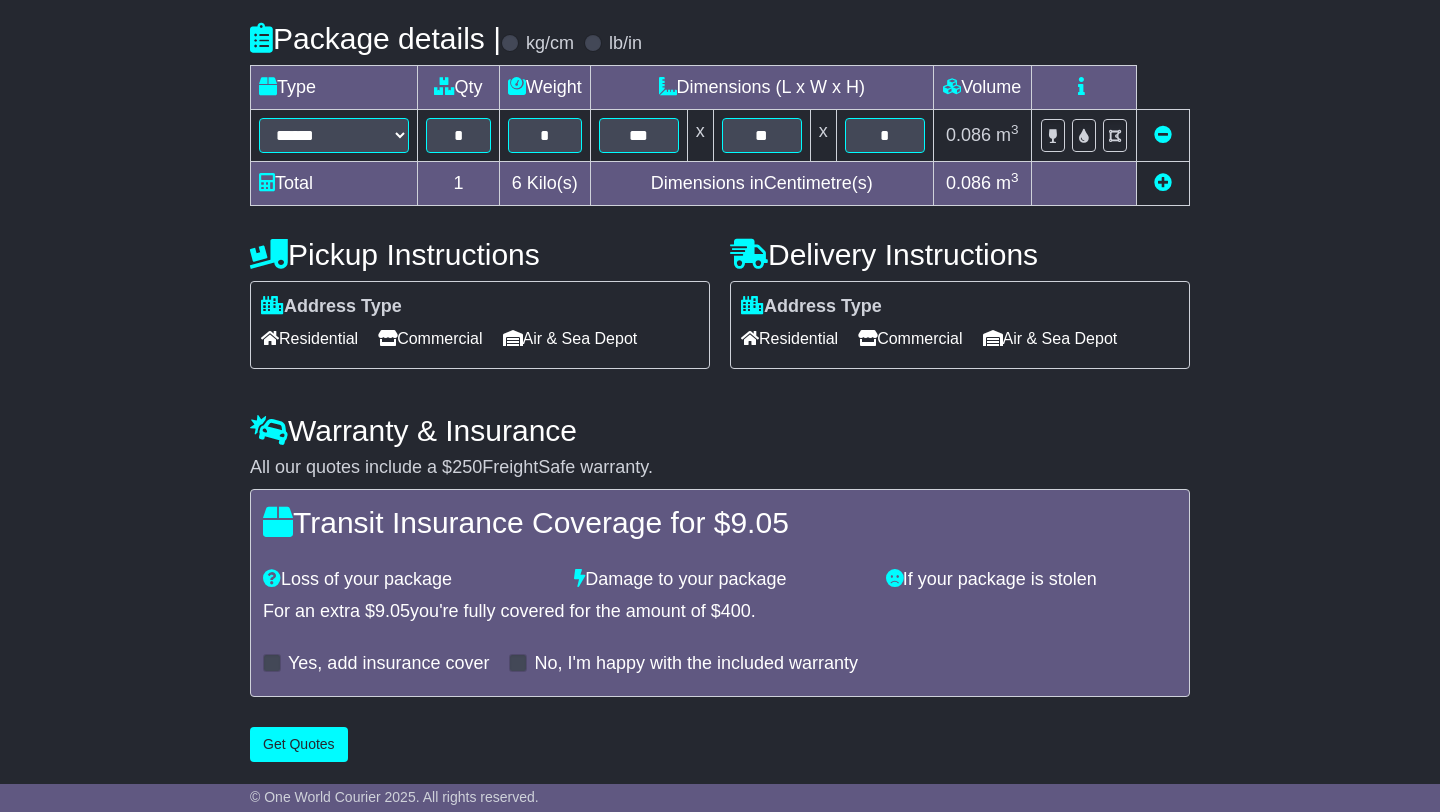 click on "Commercial" at bounding box center [430, 338] 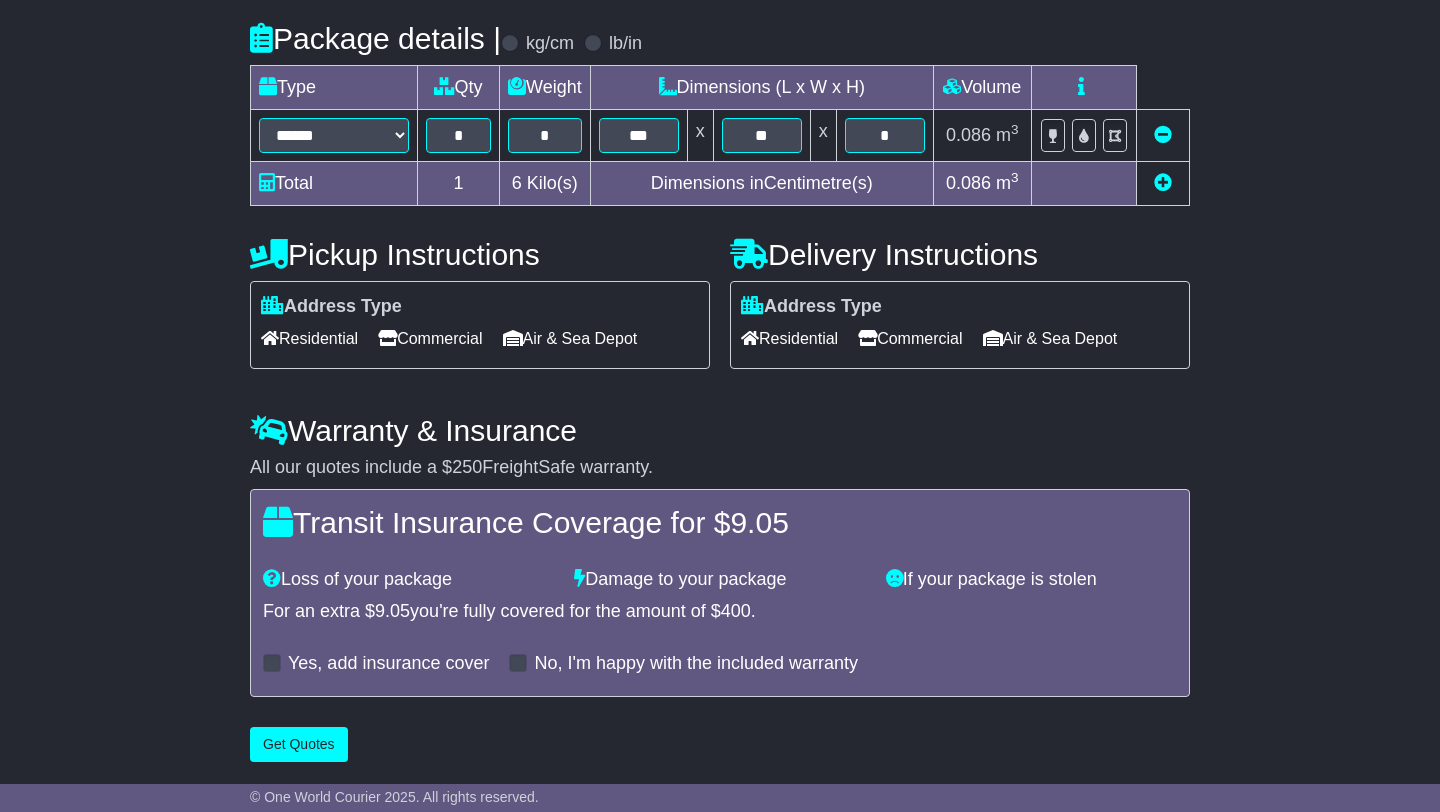 click at bounding box center (272, 663) 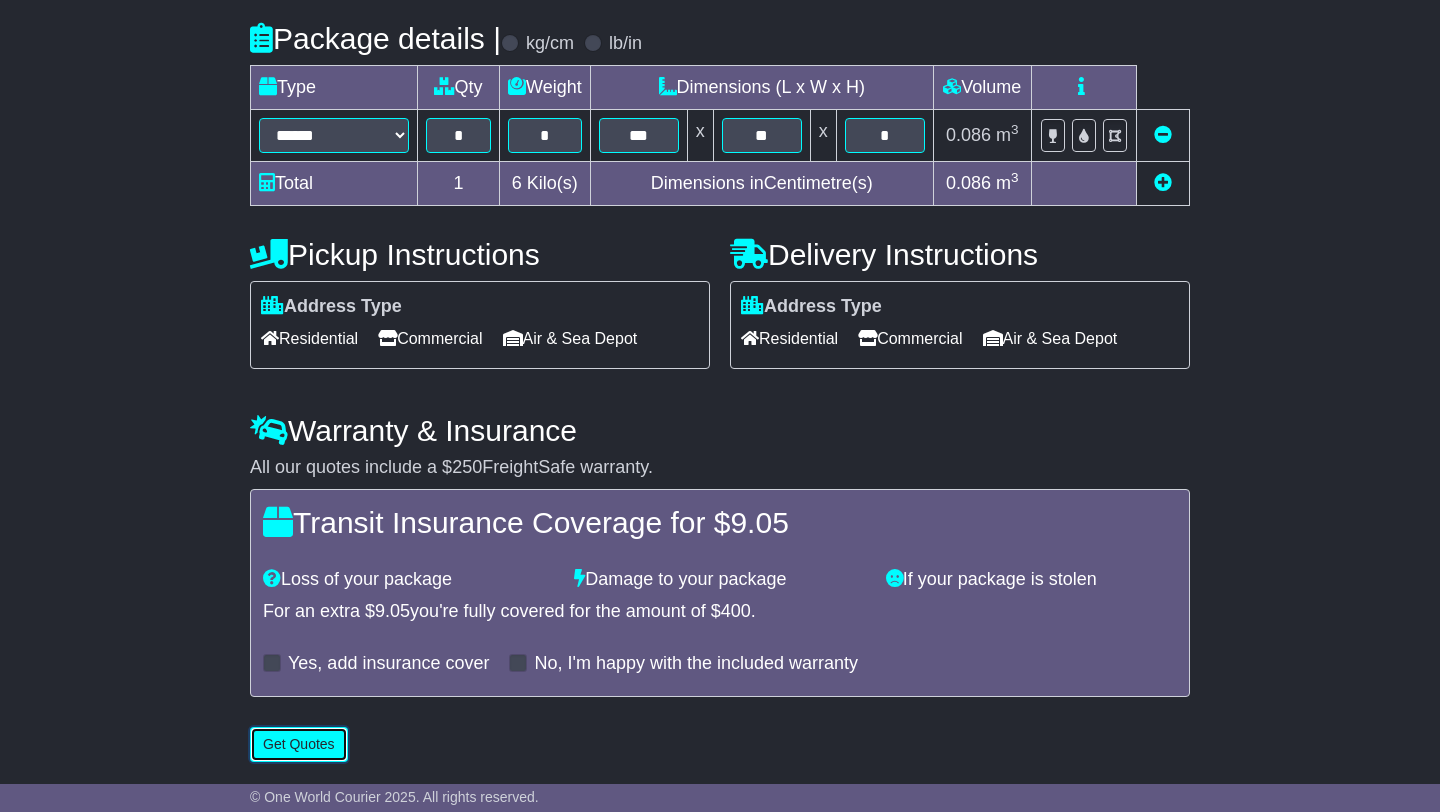 click on "Get Quotes" at bounding box center [299, 744] 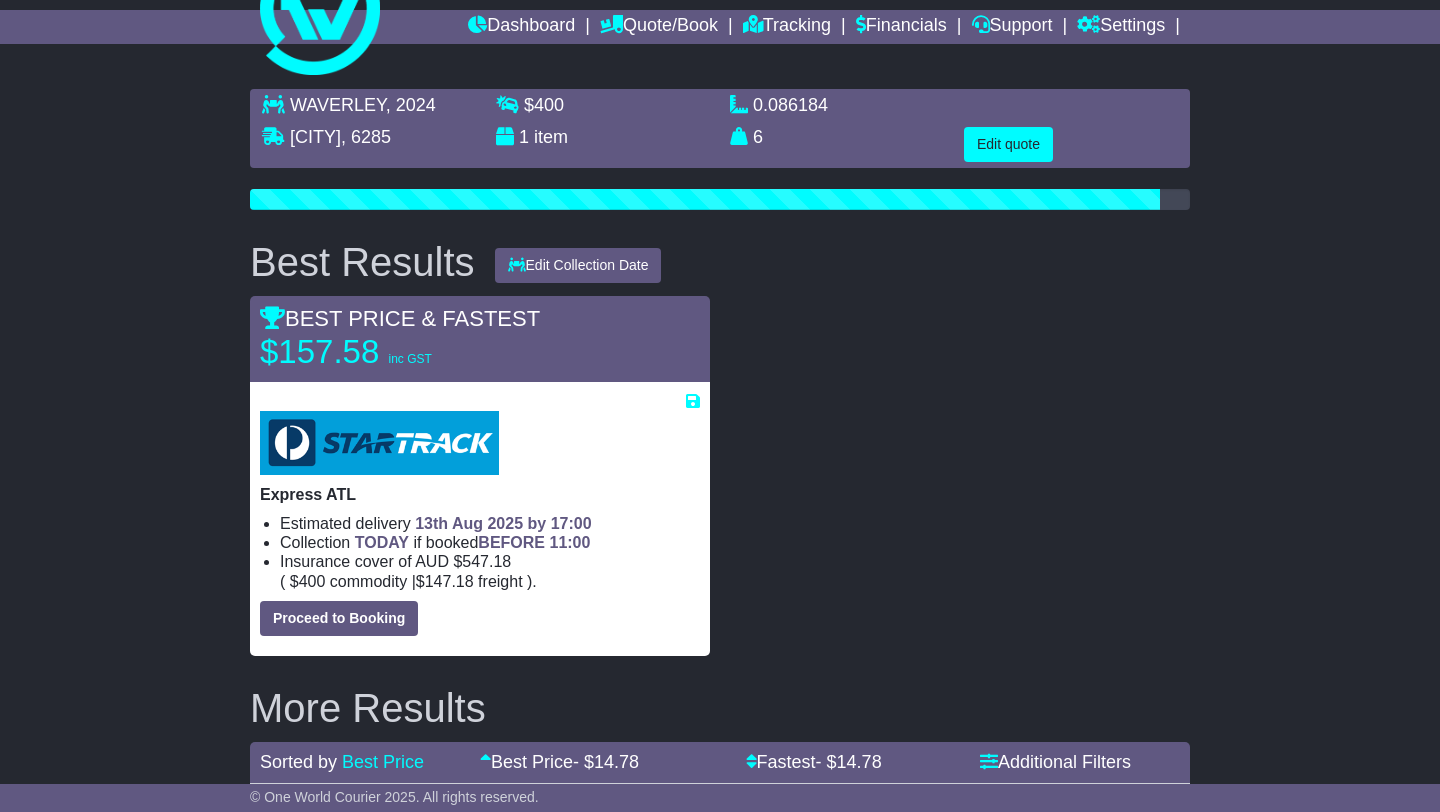 scroll, scrollTop: 81, scrollLeft: 0, axis: vertical 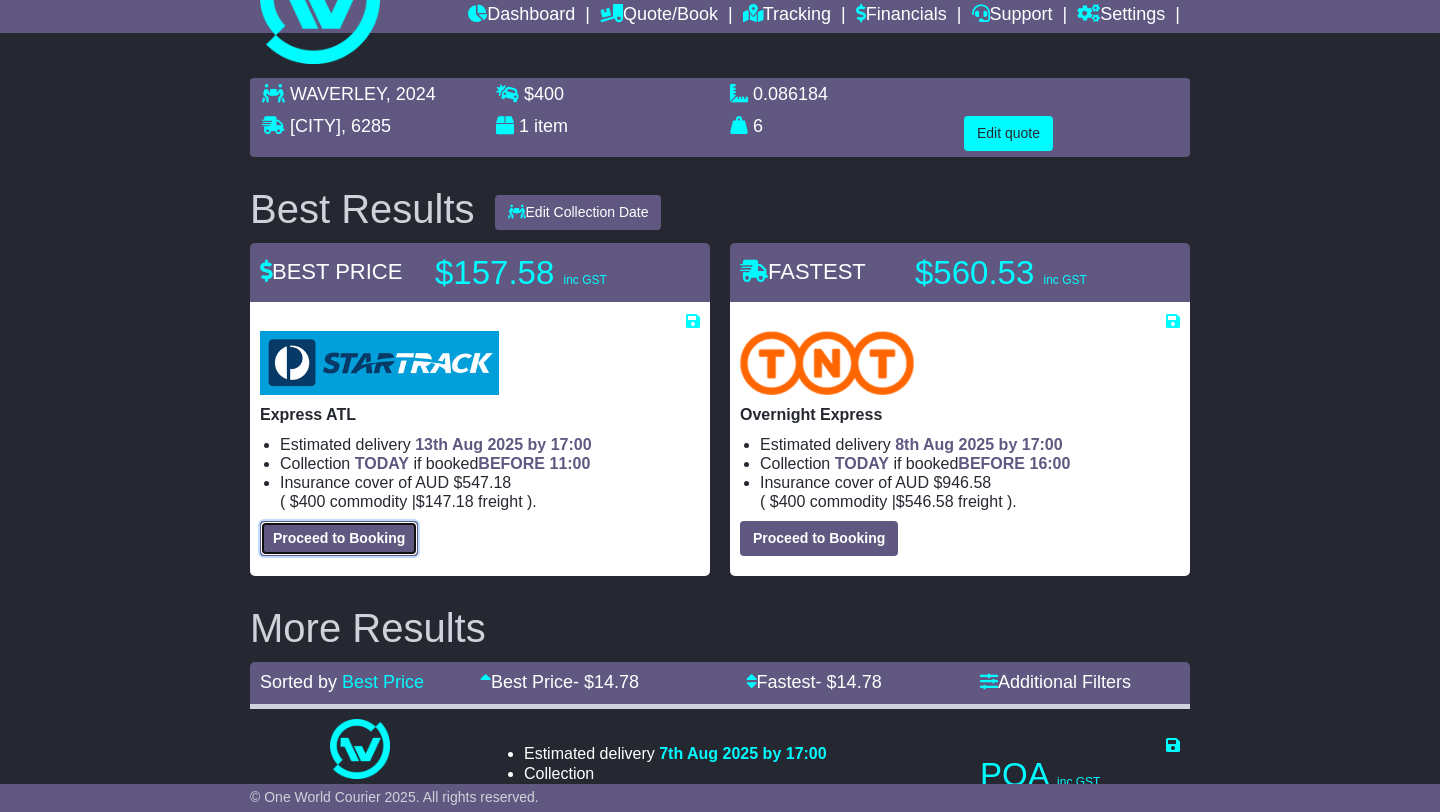 click on "Proceed to Booking" at bounding box center (339, 538) 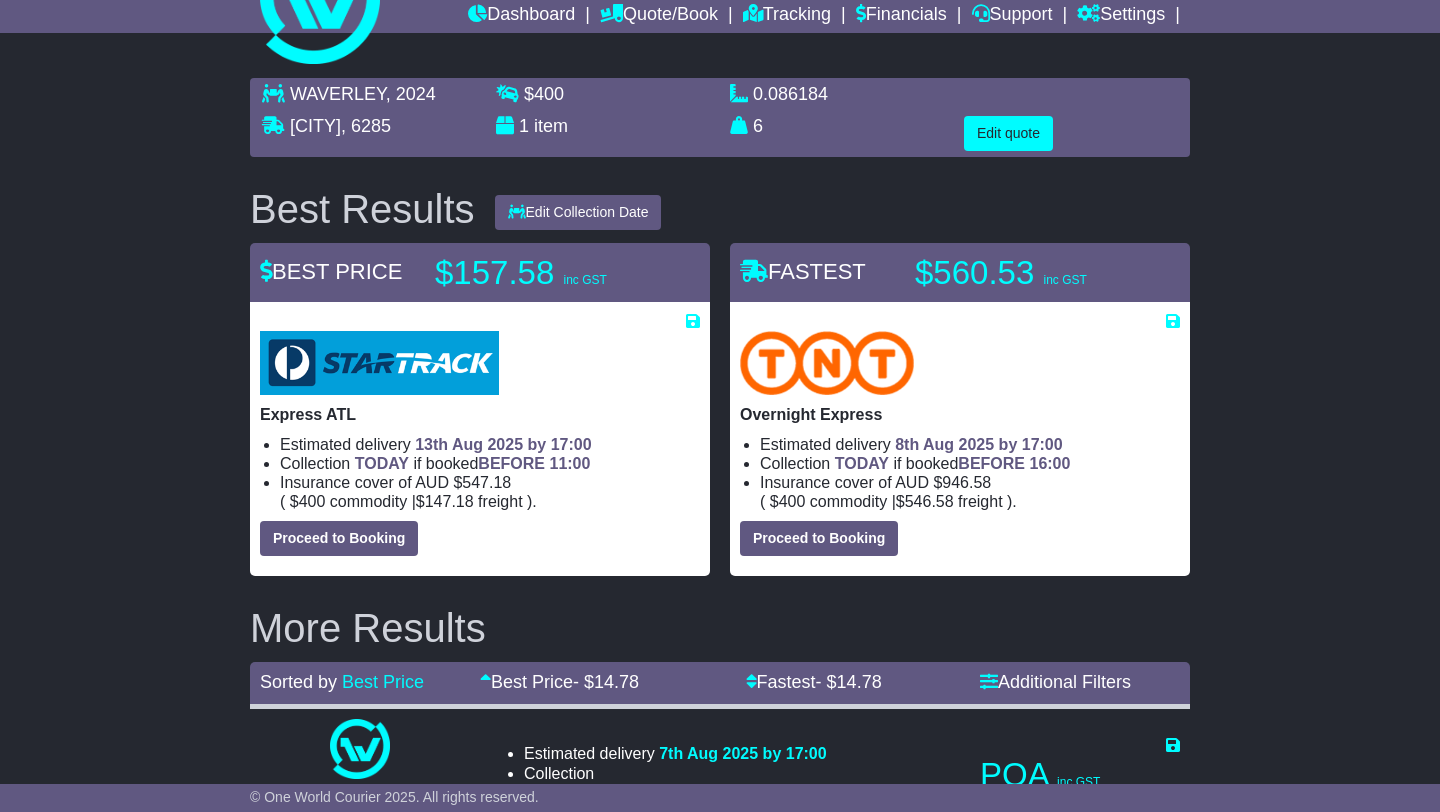 select on "**********" 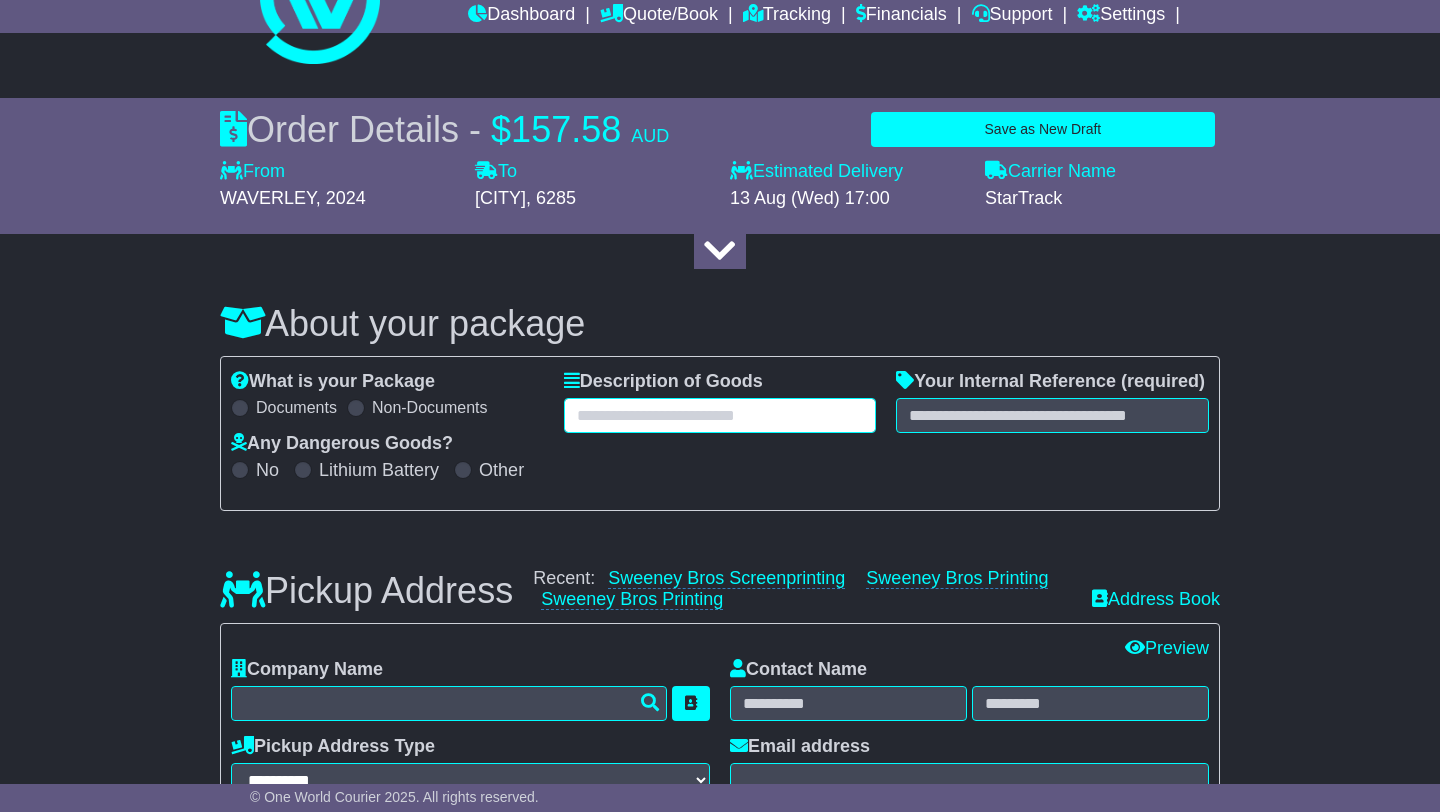 click at bounding box center [720, 415] 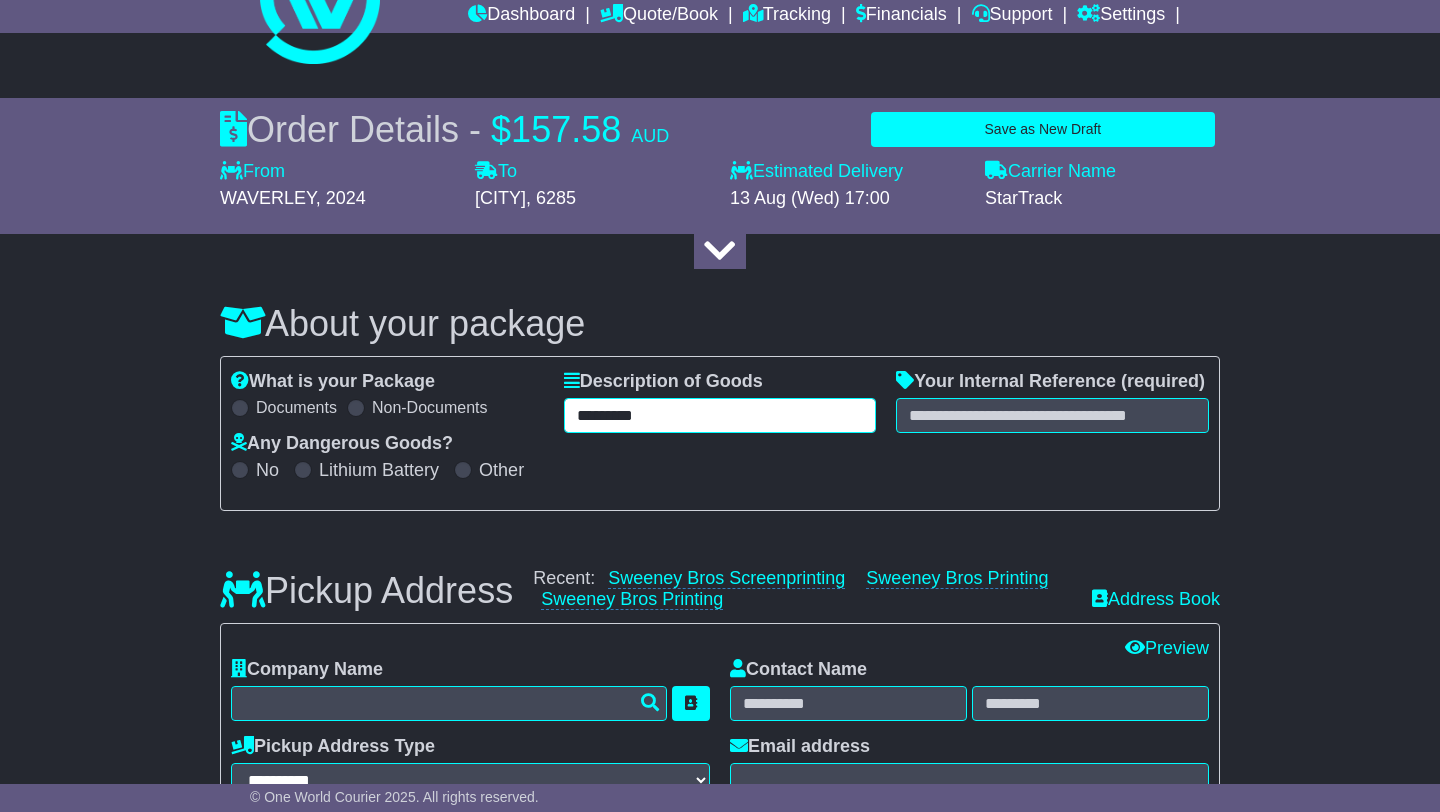 type on "*********" 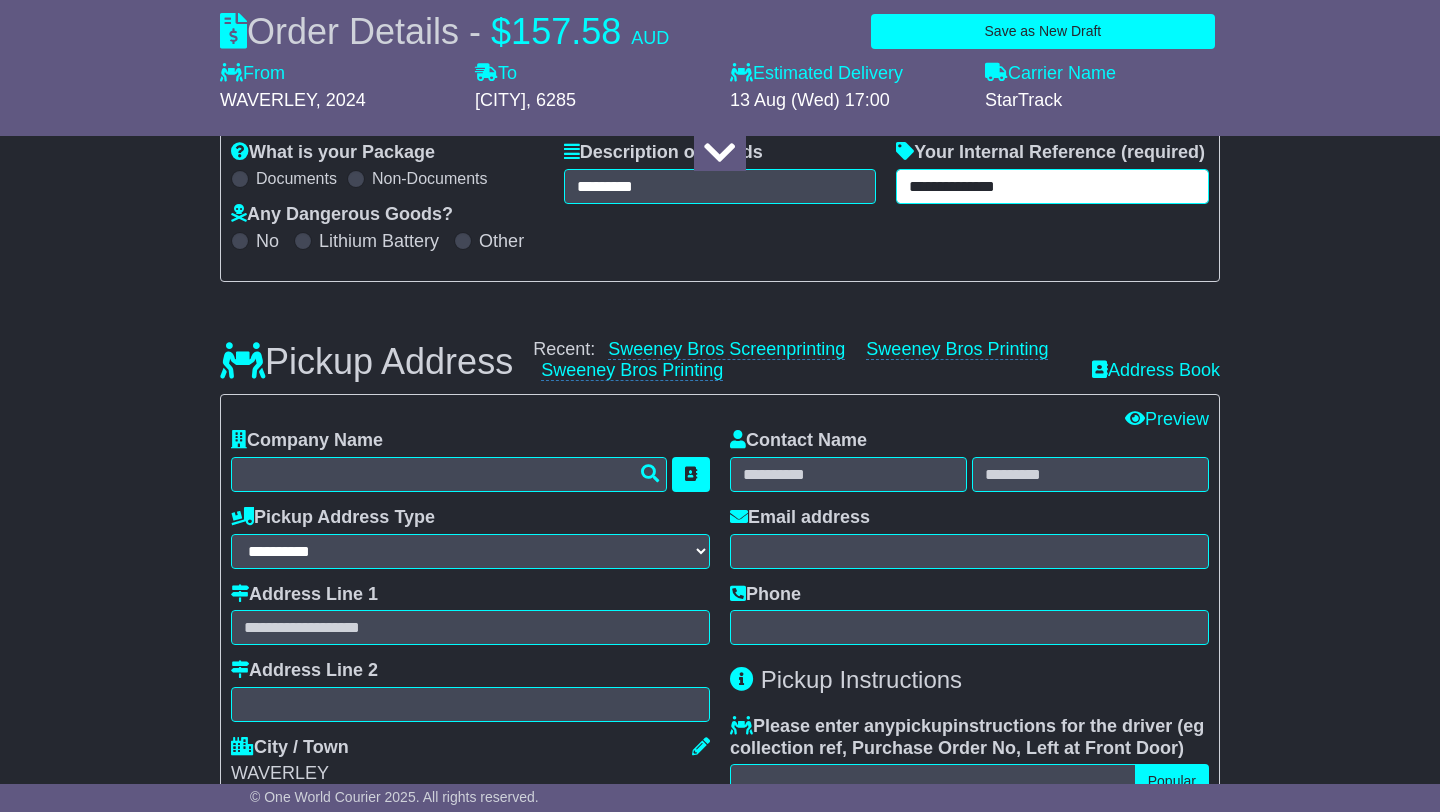 scroll, scrollTop: 308, scrollLeft: 0, axis: vertical 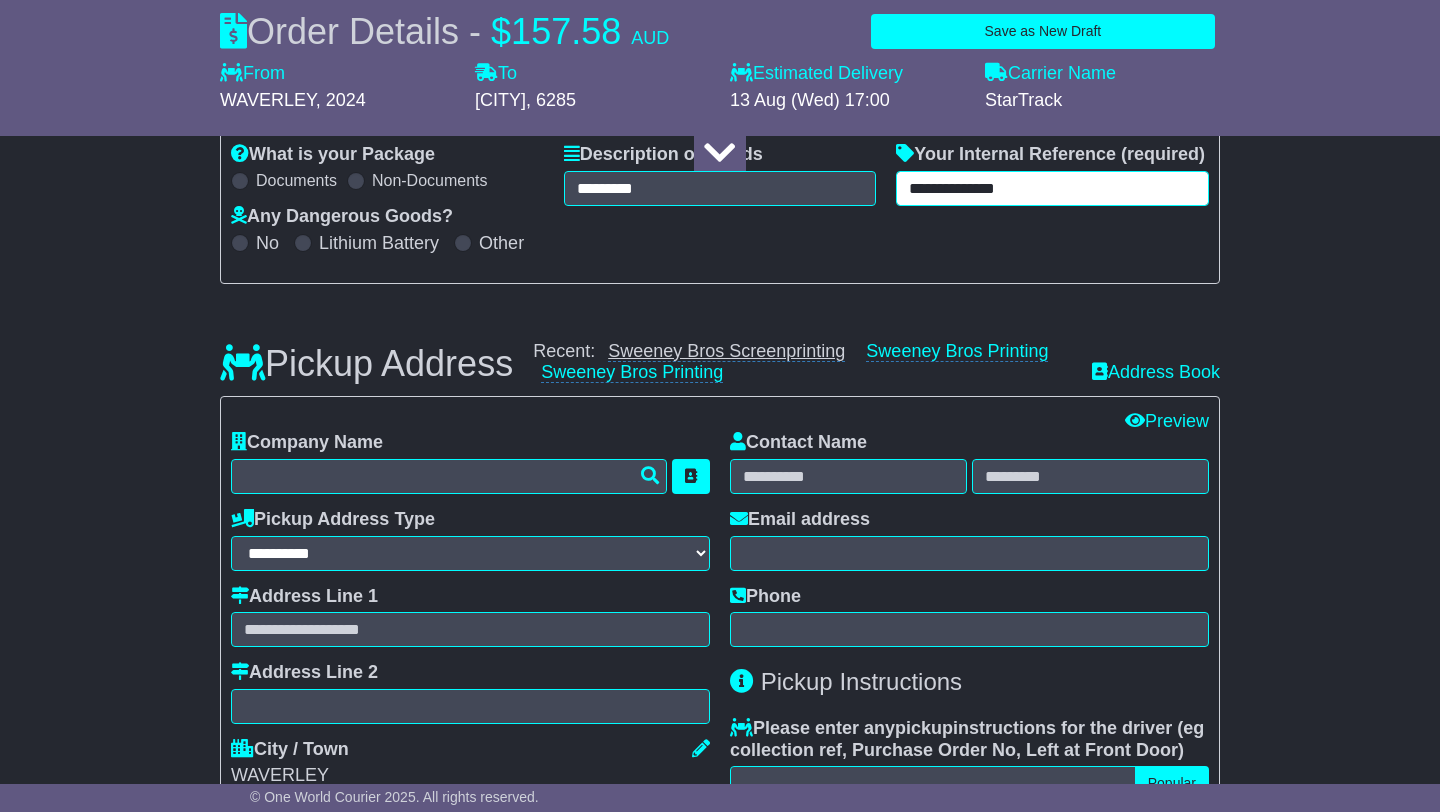 type on "**********" 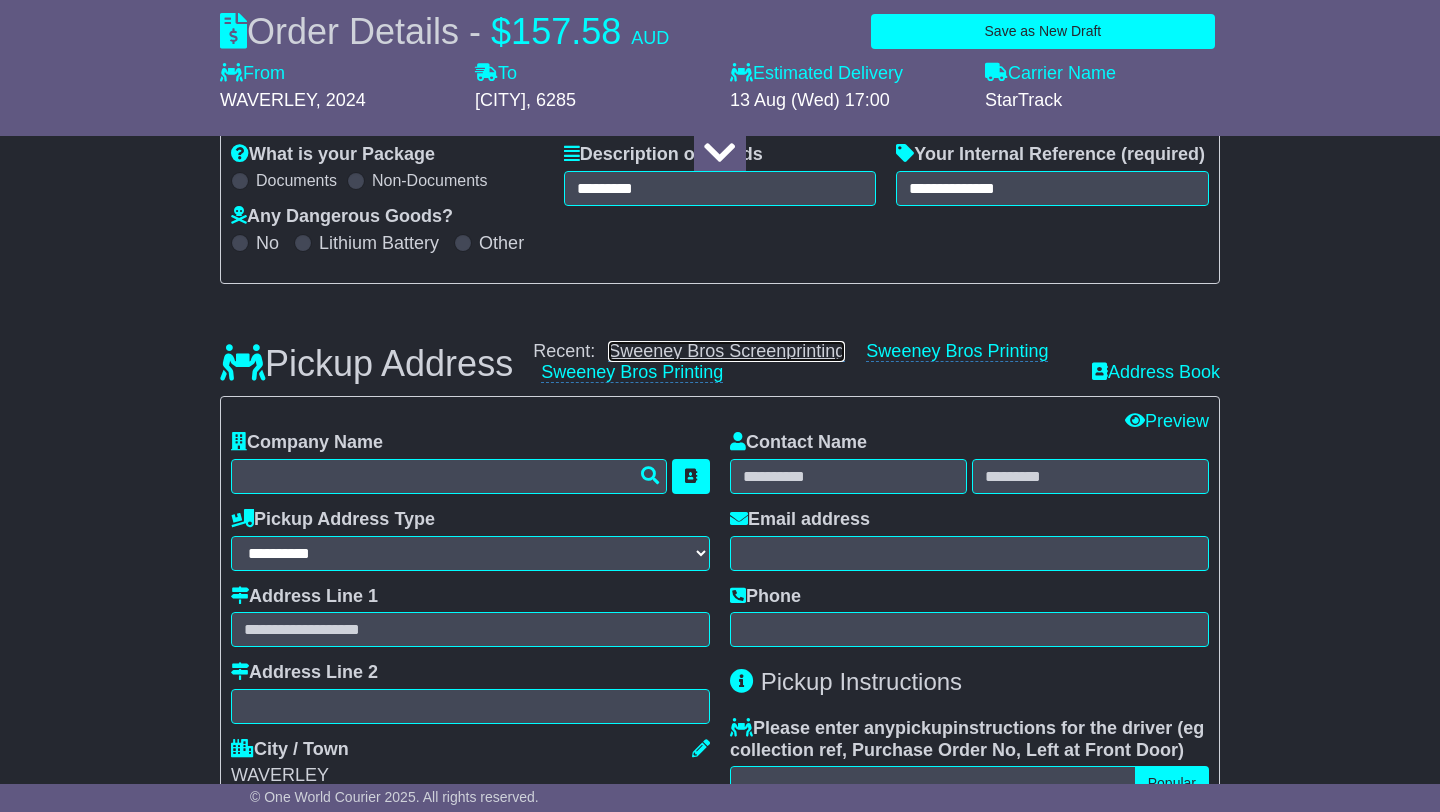 click on "Sweeney Bros Screenprinting" at bounding box center [726, 351] 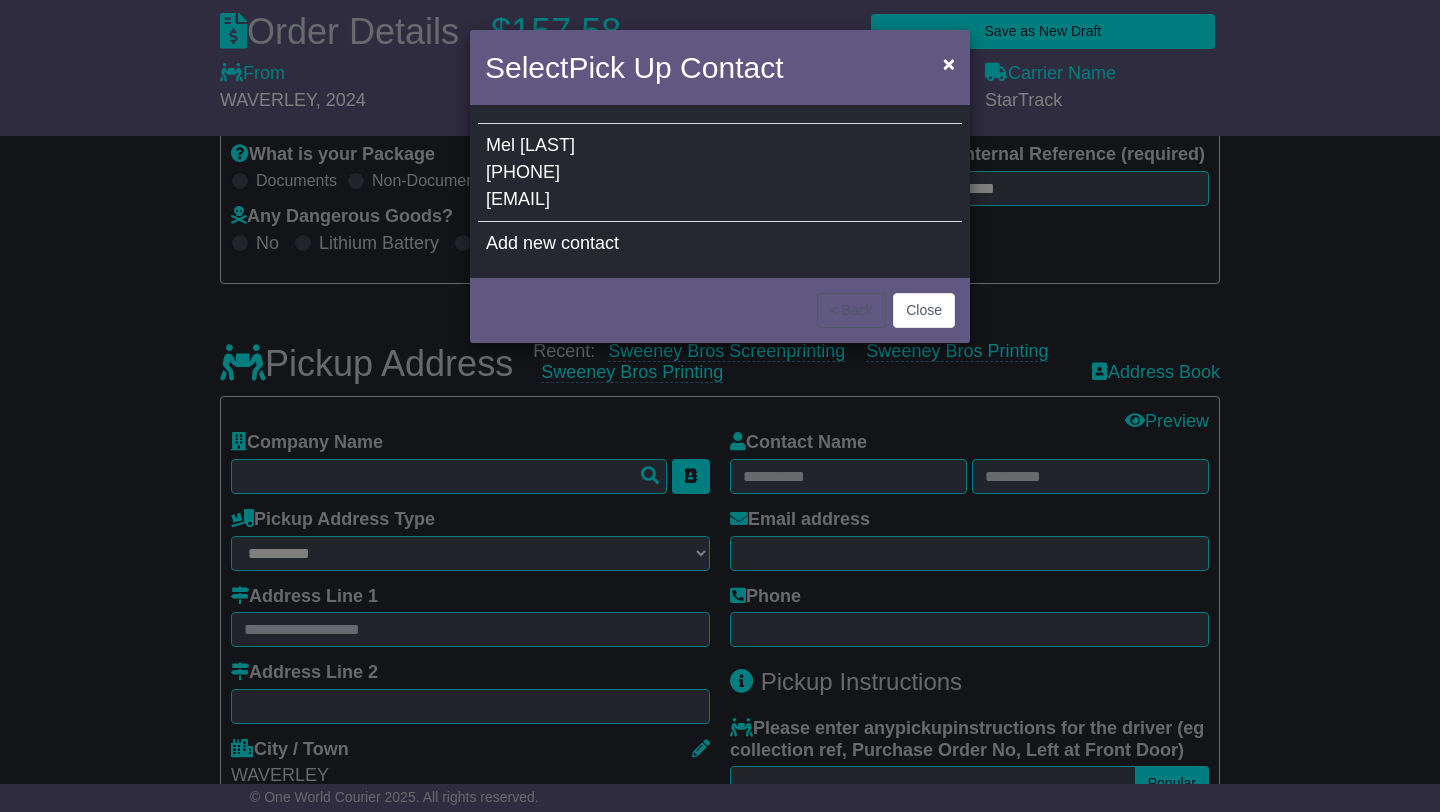 click on "[EMAIL]" at bounding box center (518, 199) 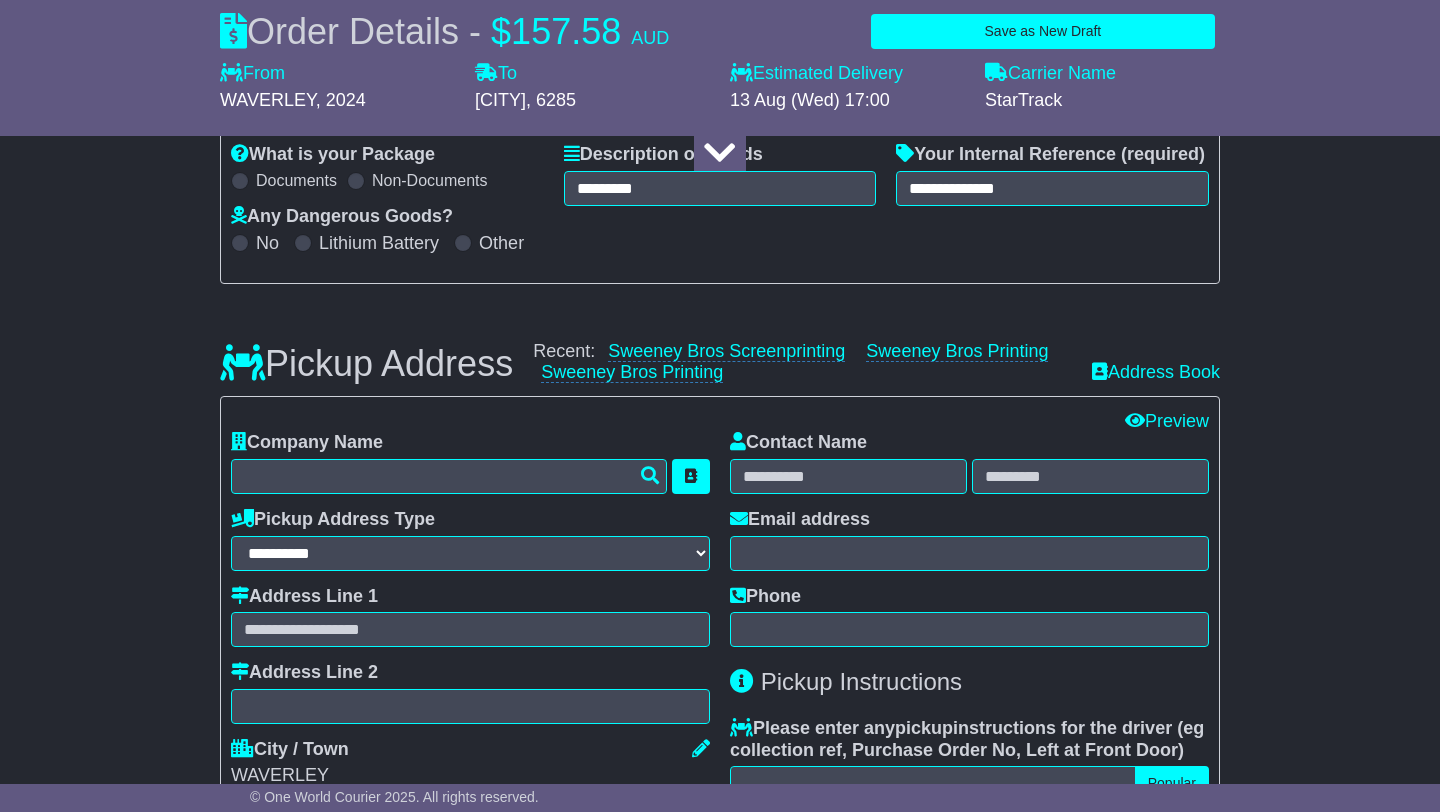 type on "**********" 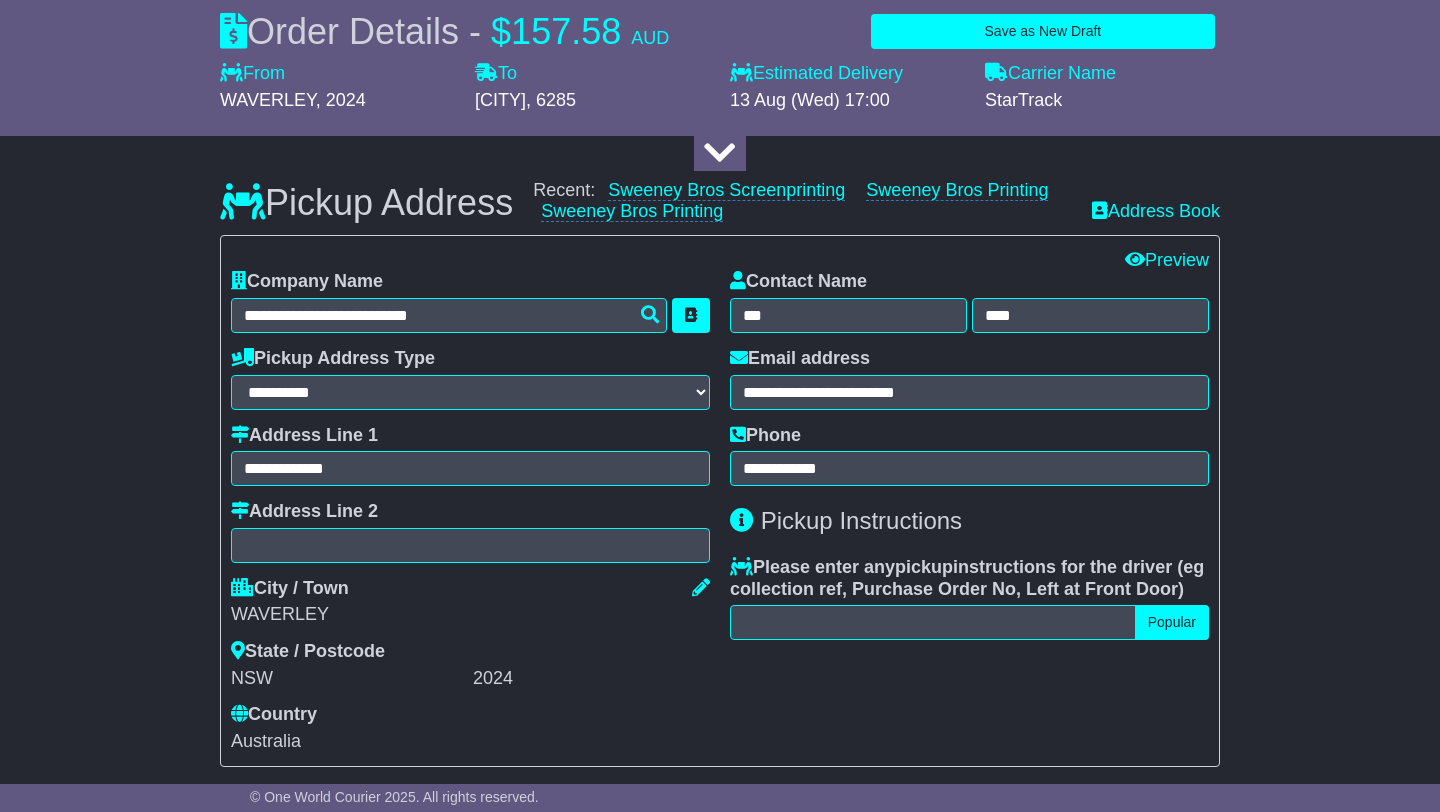scroll, scrollTop: 471, scrollLeft: 0, axis: vertical 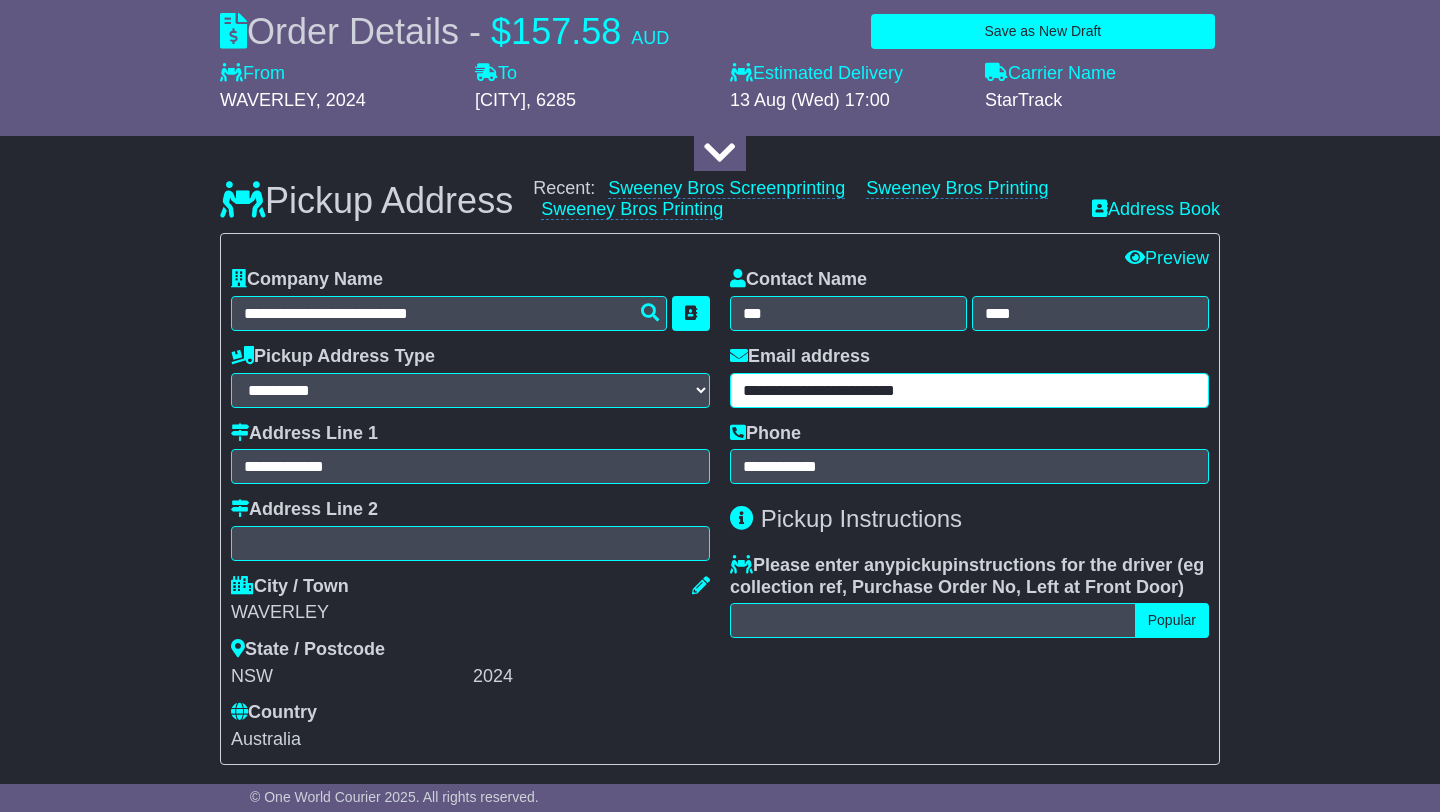 click on "**********" at bounding box center [969, 390] 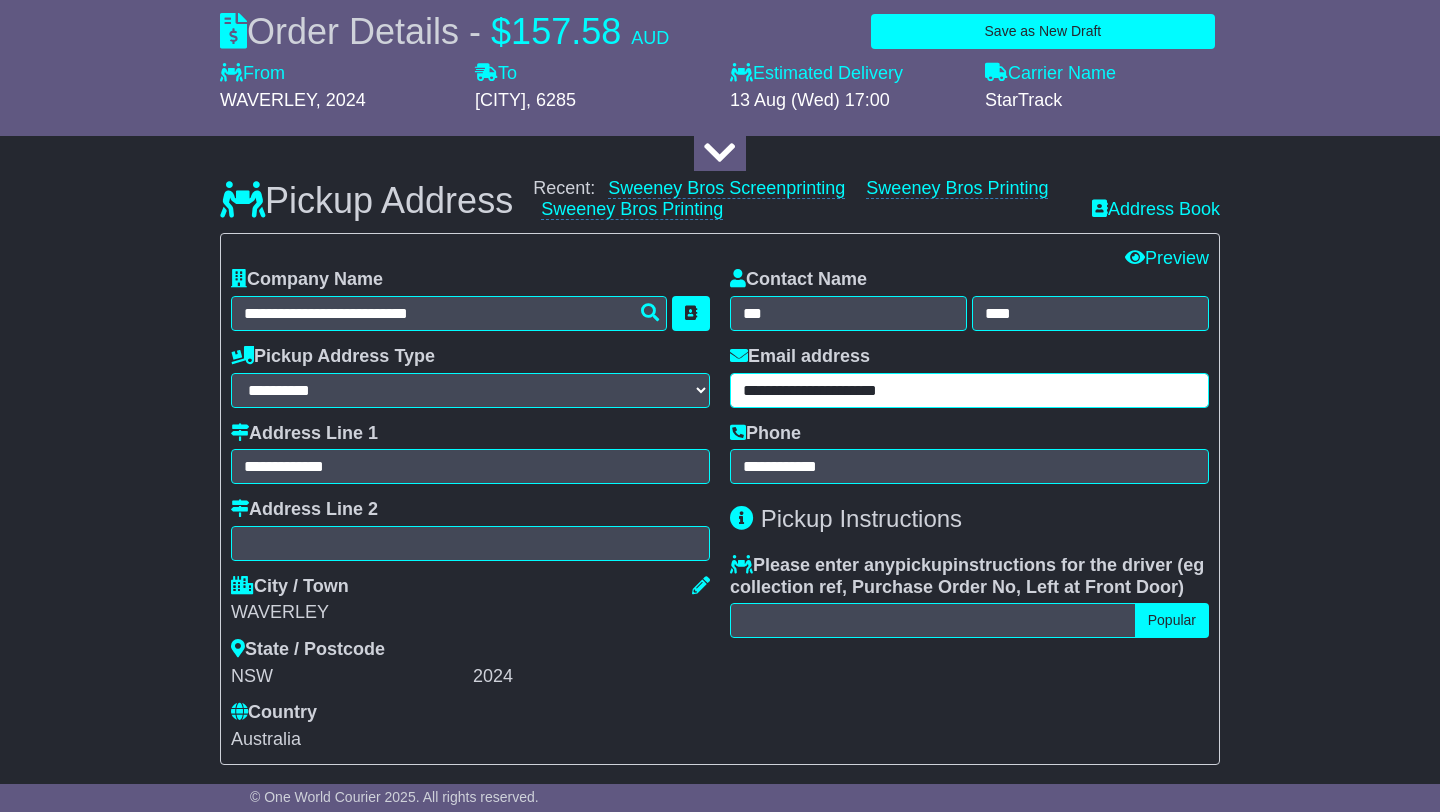 type on "**********" 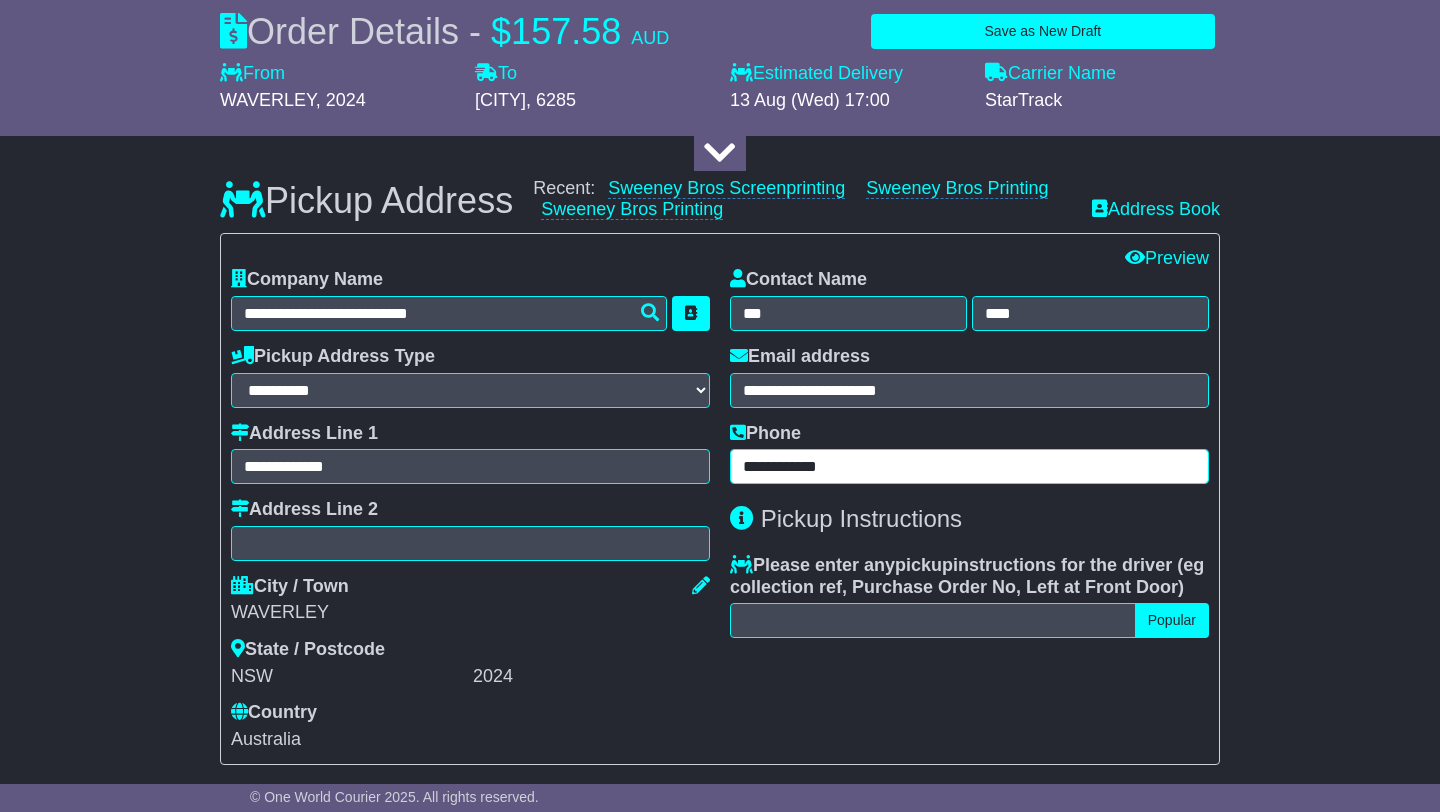 click on "**********" at bounding box center [969, 466] 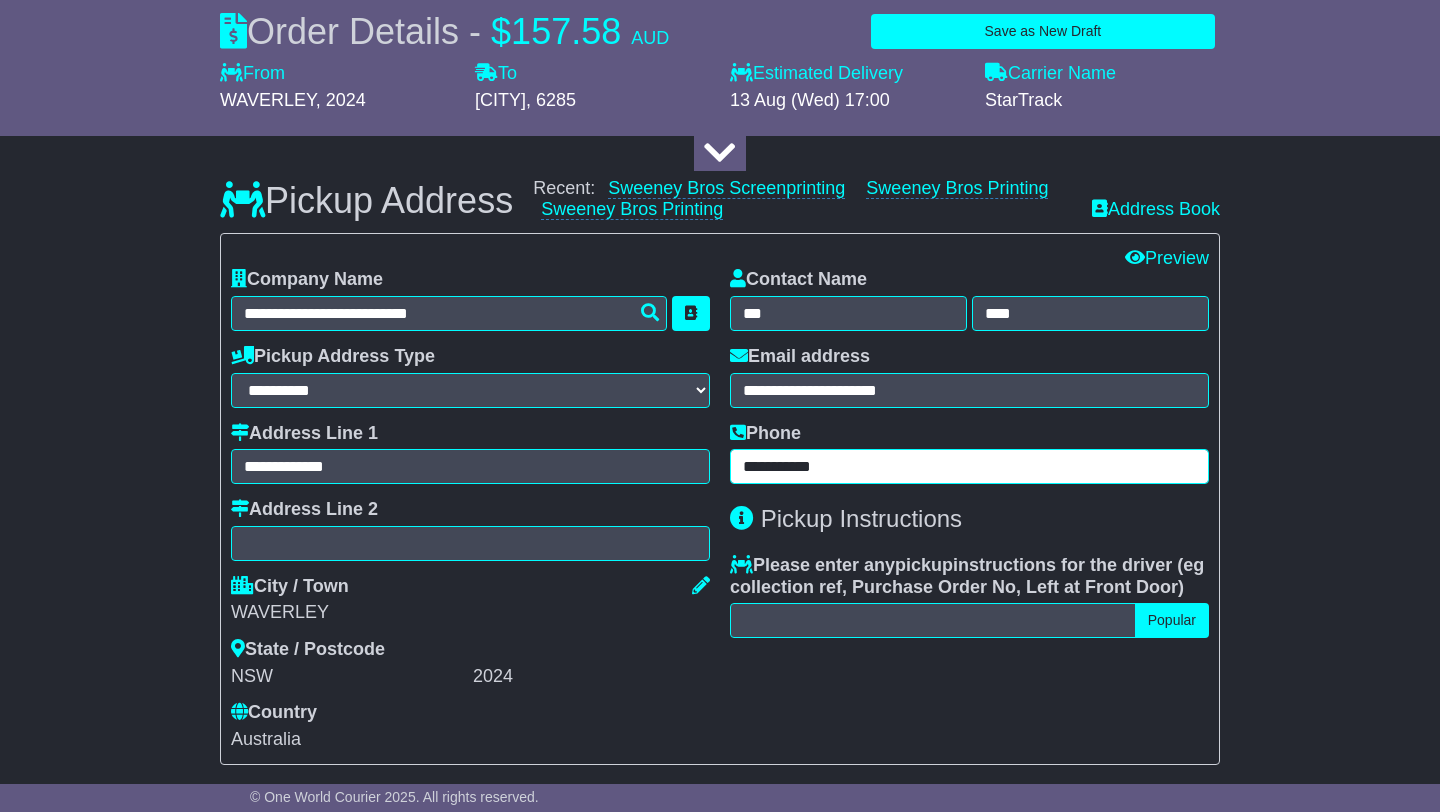 click on "**********" at bounding box center [969, 466] 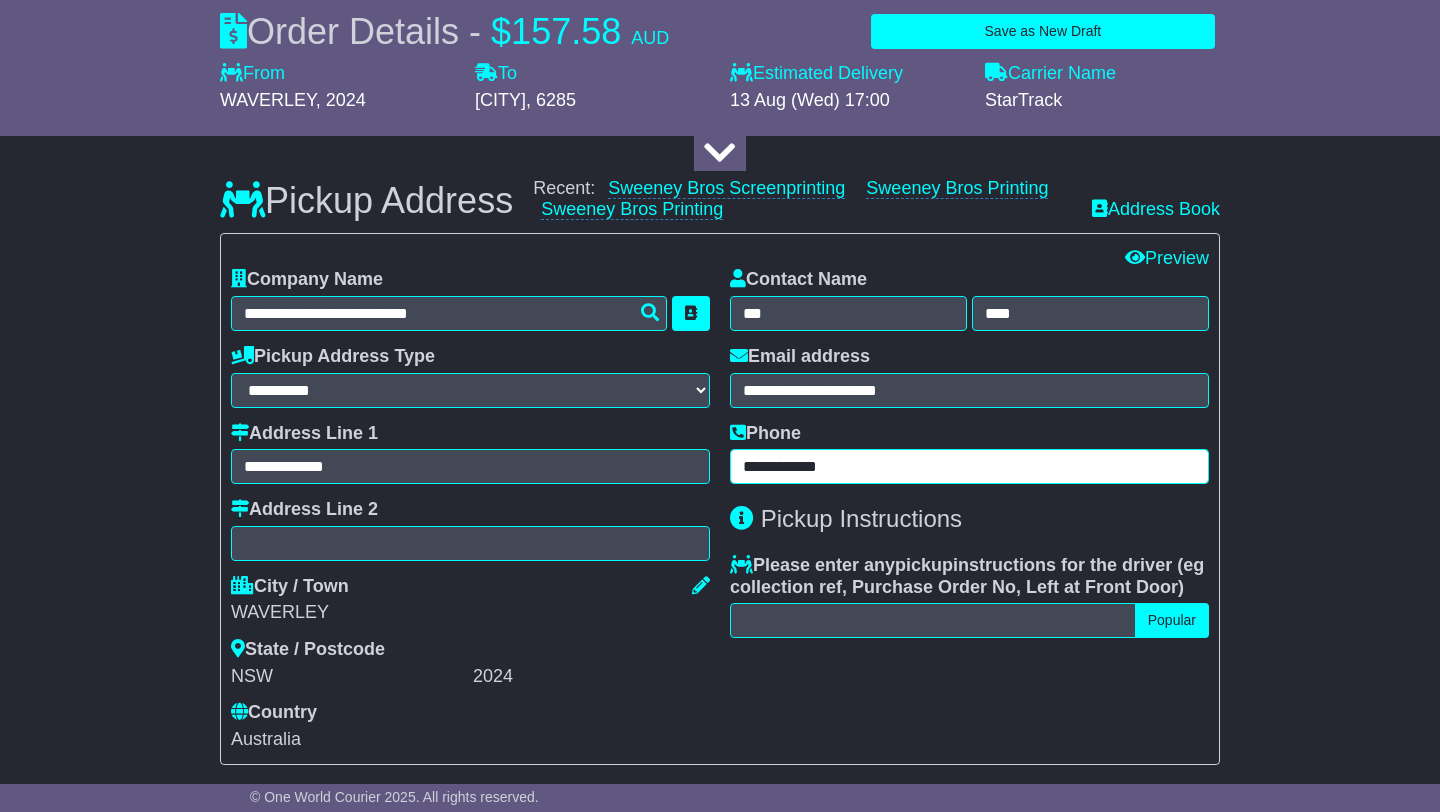 type on "**********" 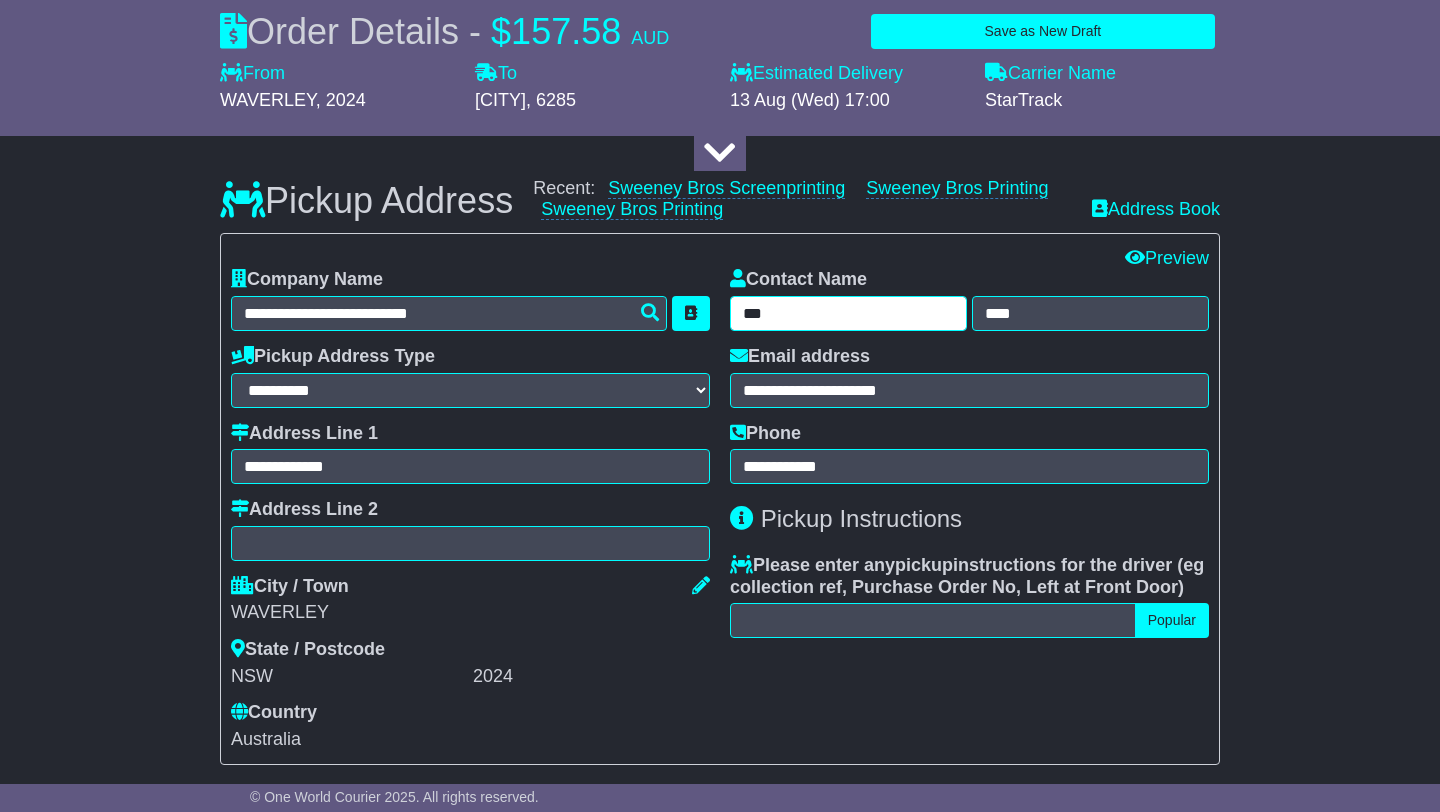click on "***" at bounding box center (848, 313) 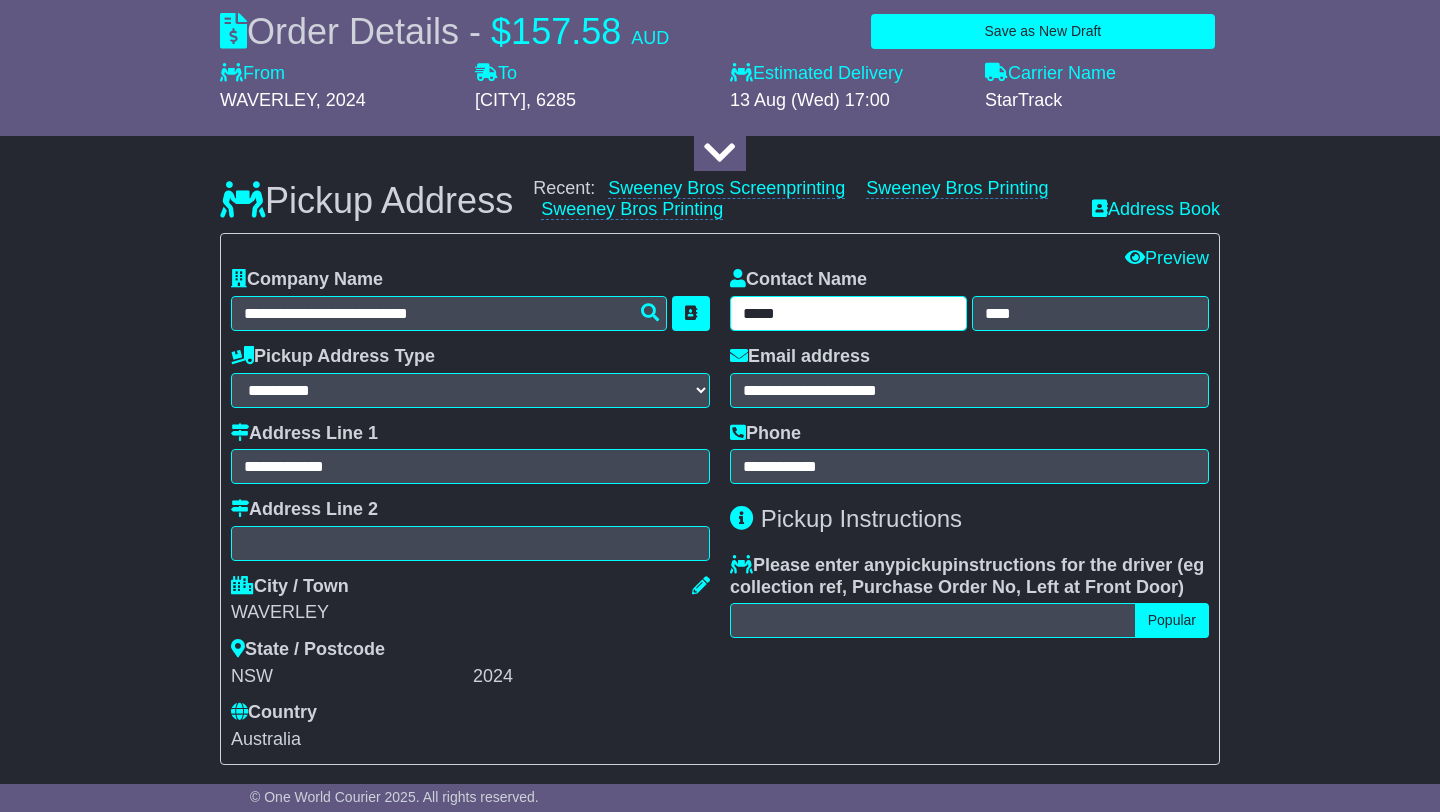 type on "*****" 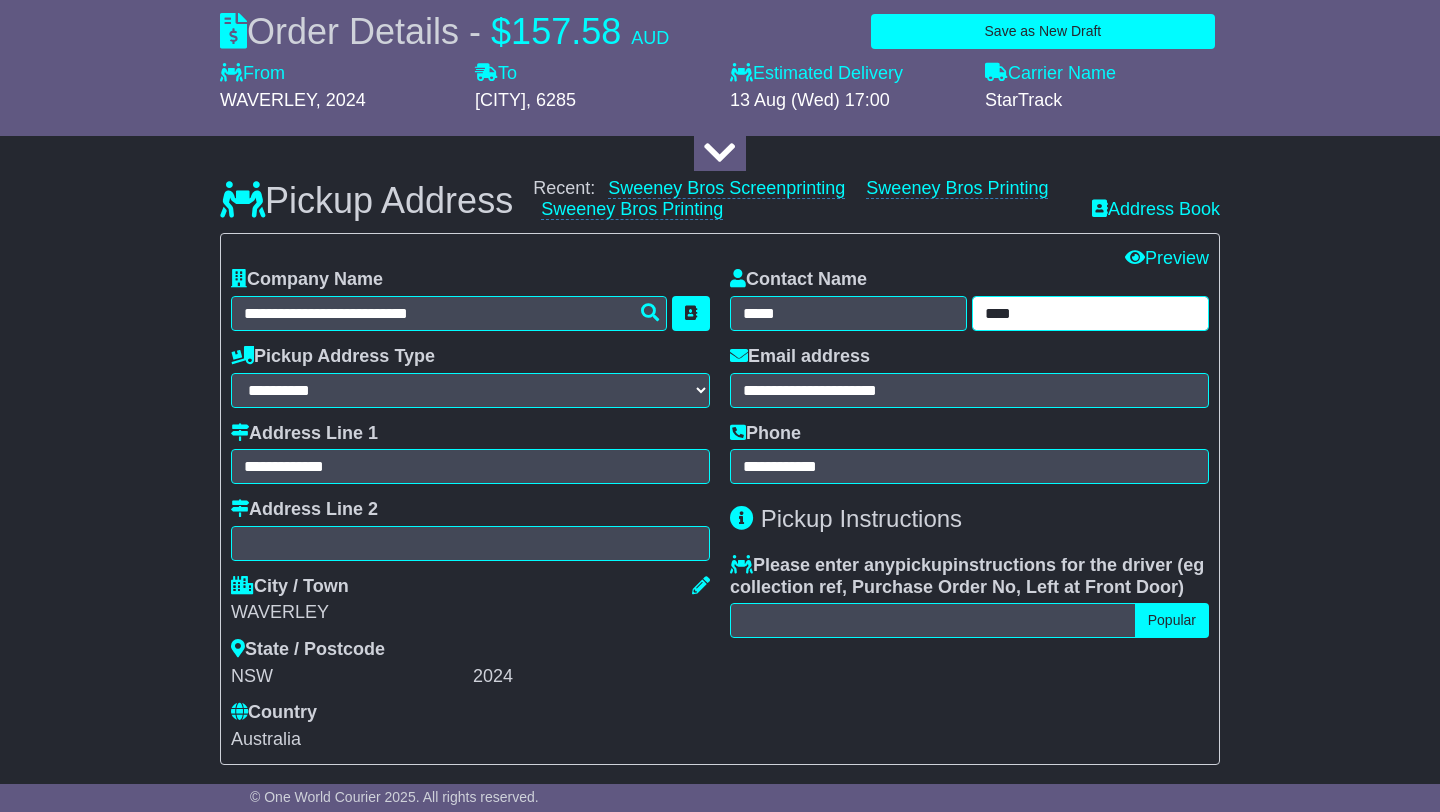 click on "****" at bounding box center [1090, 313] 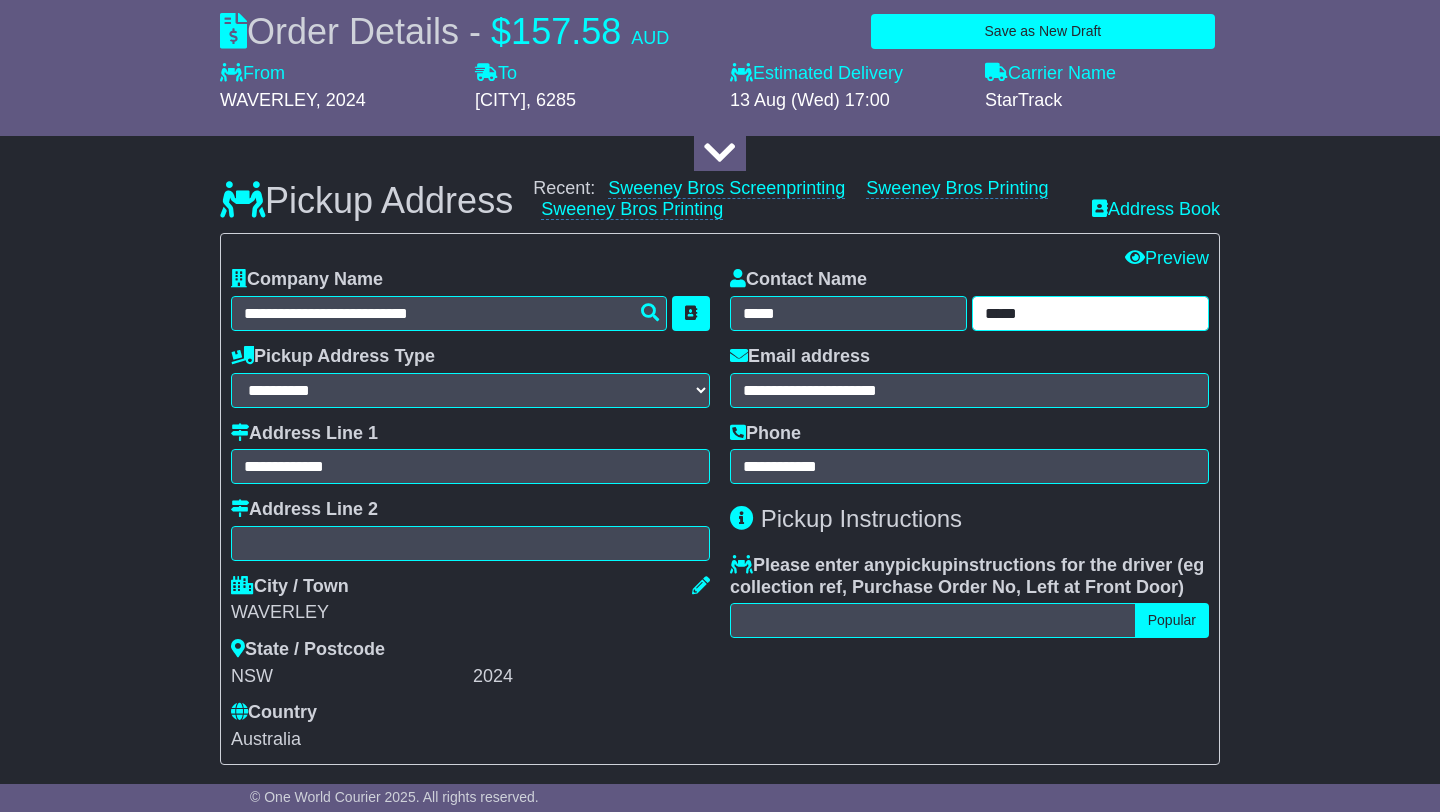 type on "*****" 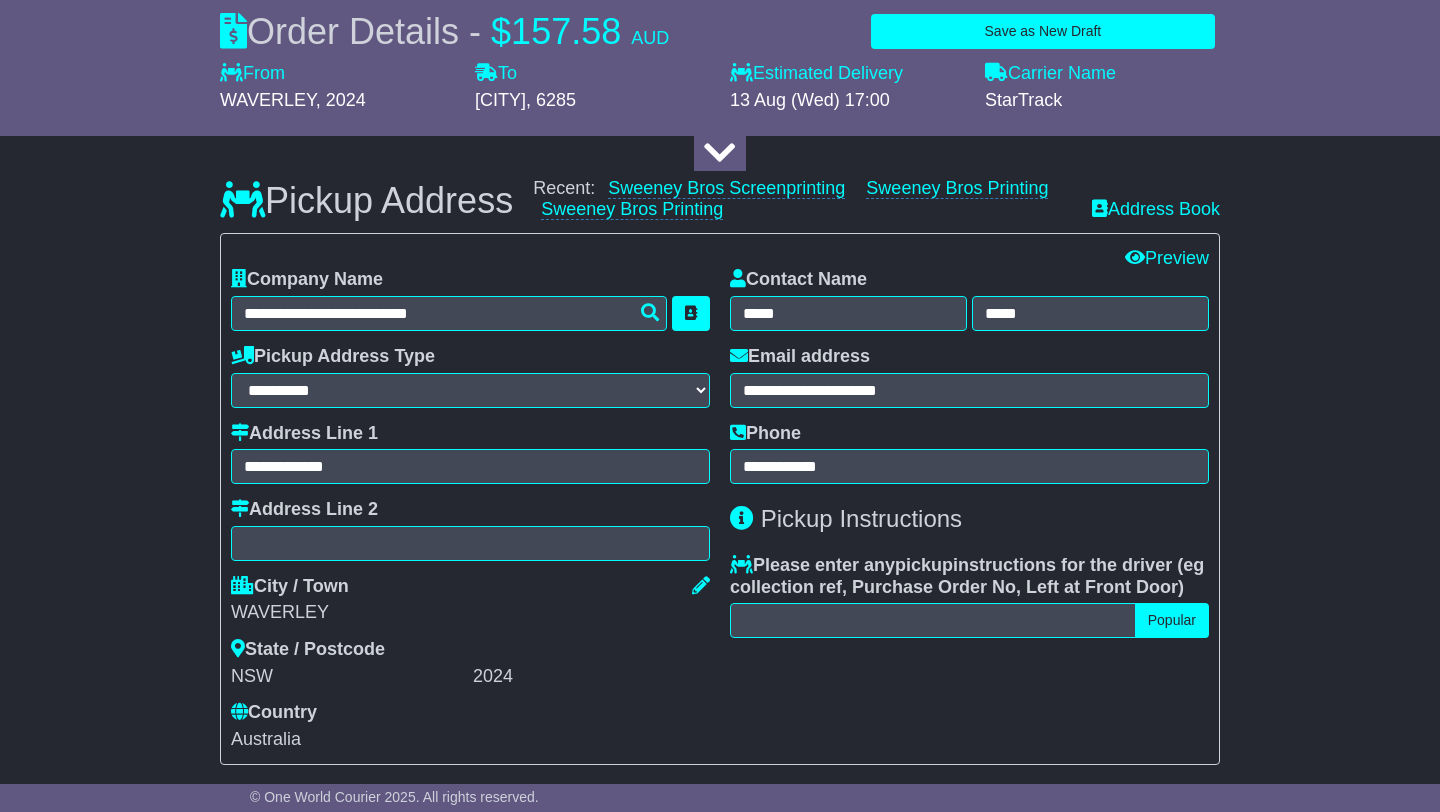 click on "[EMAIL]" at bounding box center [969, 377] 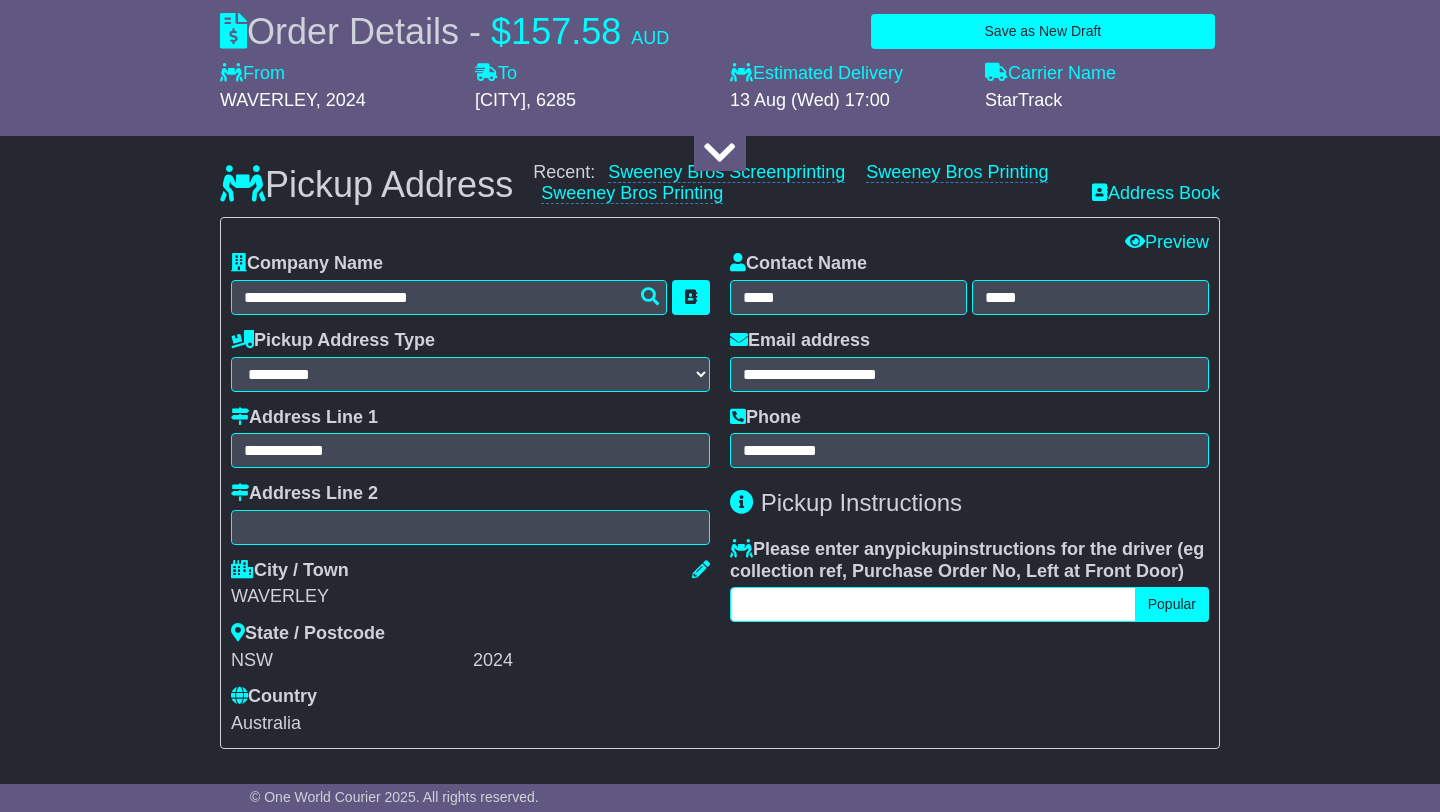 click at bounding box center [933, 604] 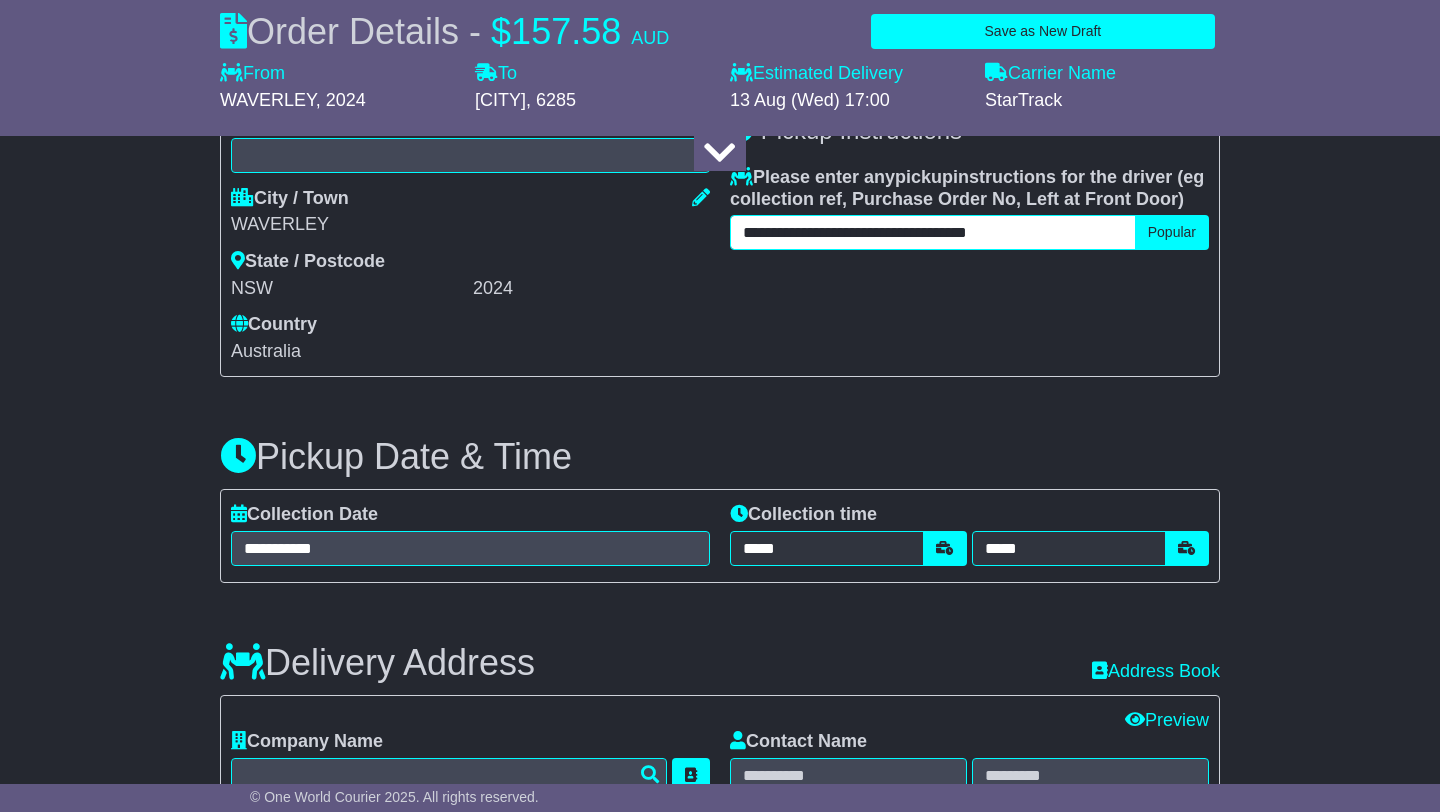 scroll, scrollTop: 1028, scrollLeft: 0, axis: vertical 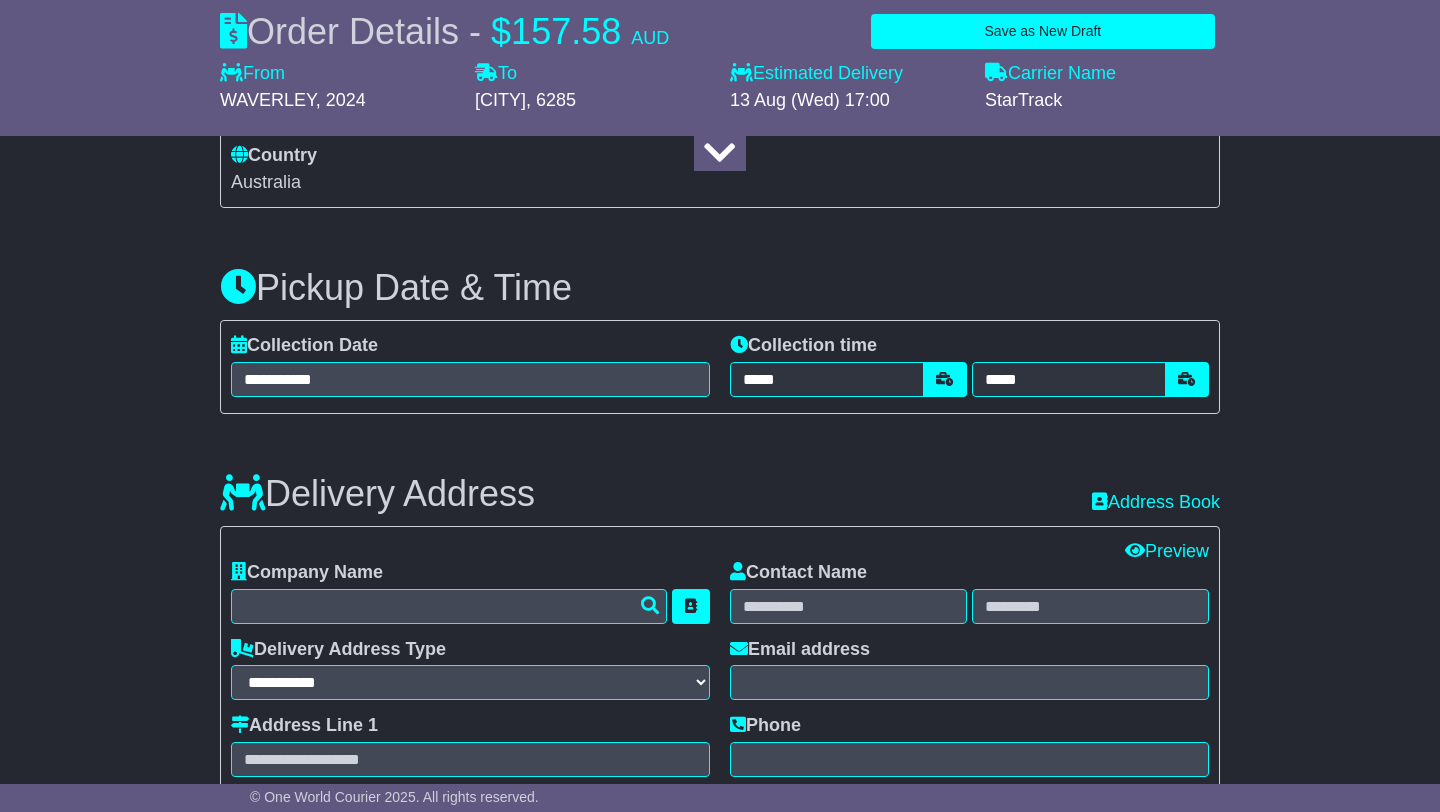 type on "**********" 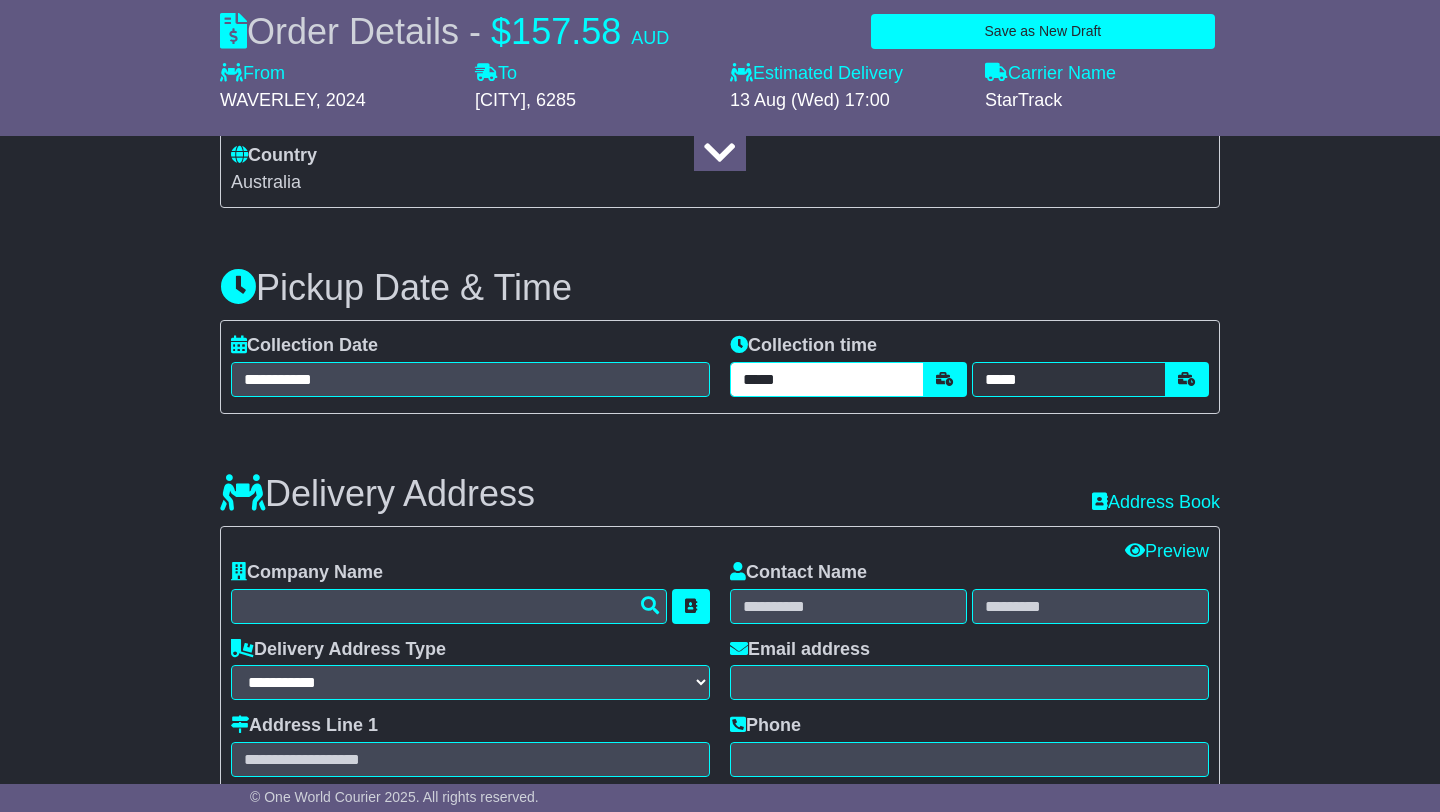 click on "*****" at bounding box center (827, 379) 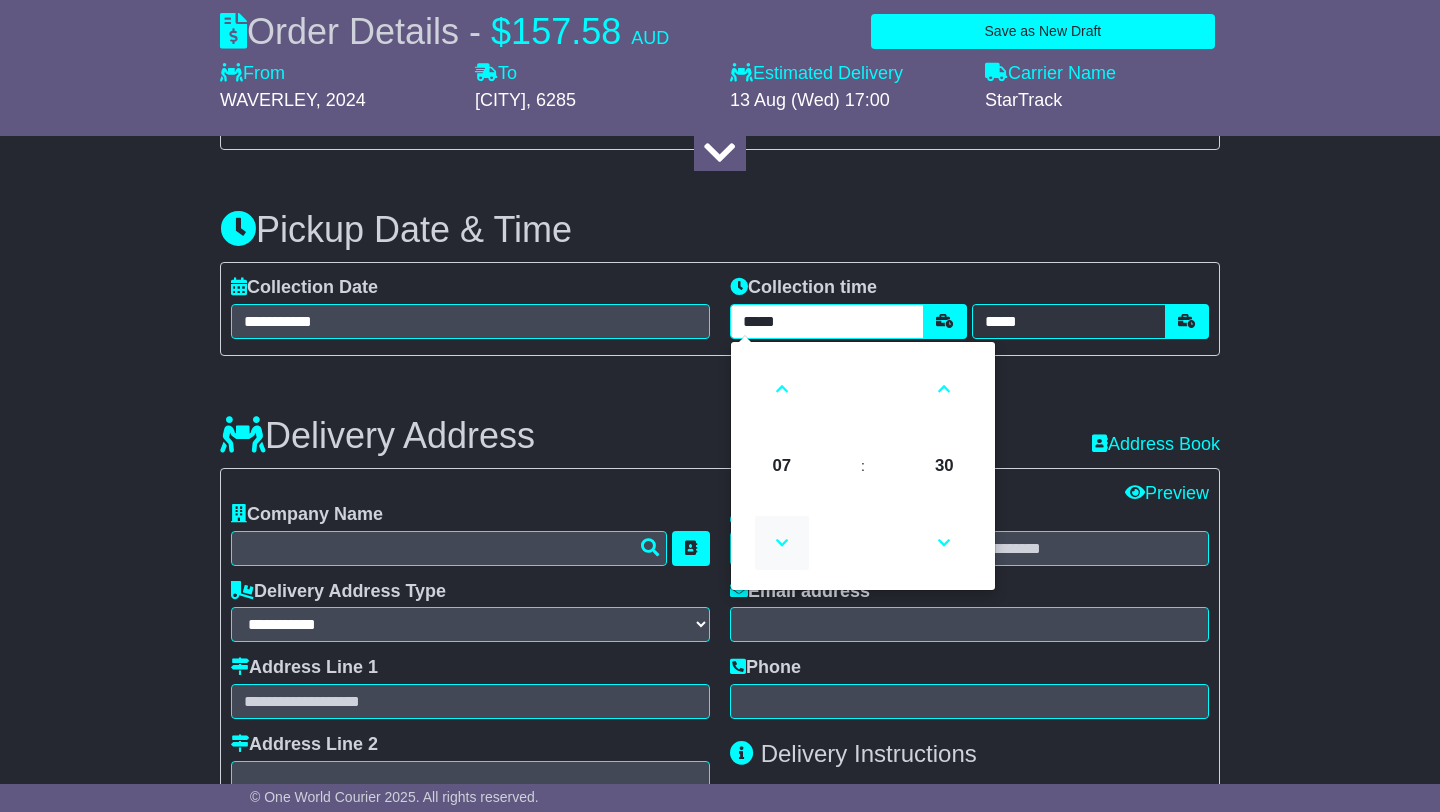 scroll, scrollTop: 1089, scrollLeft: 0, axis: vertical 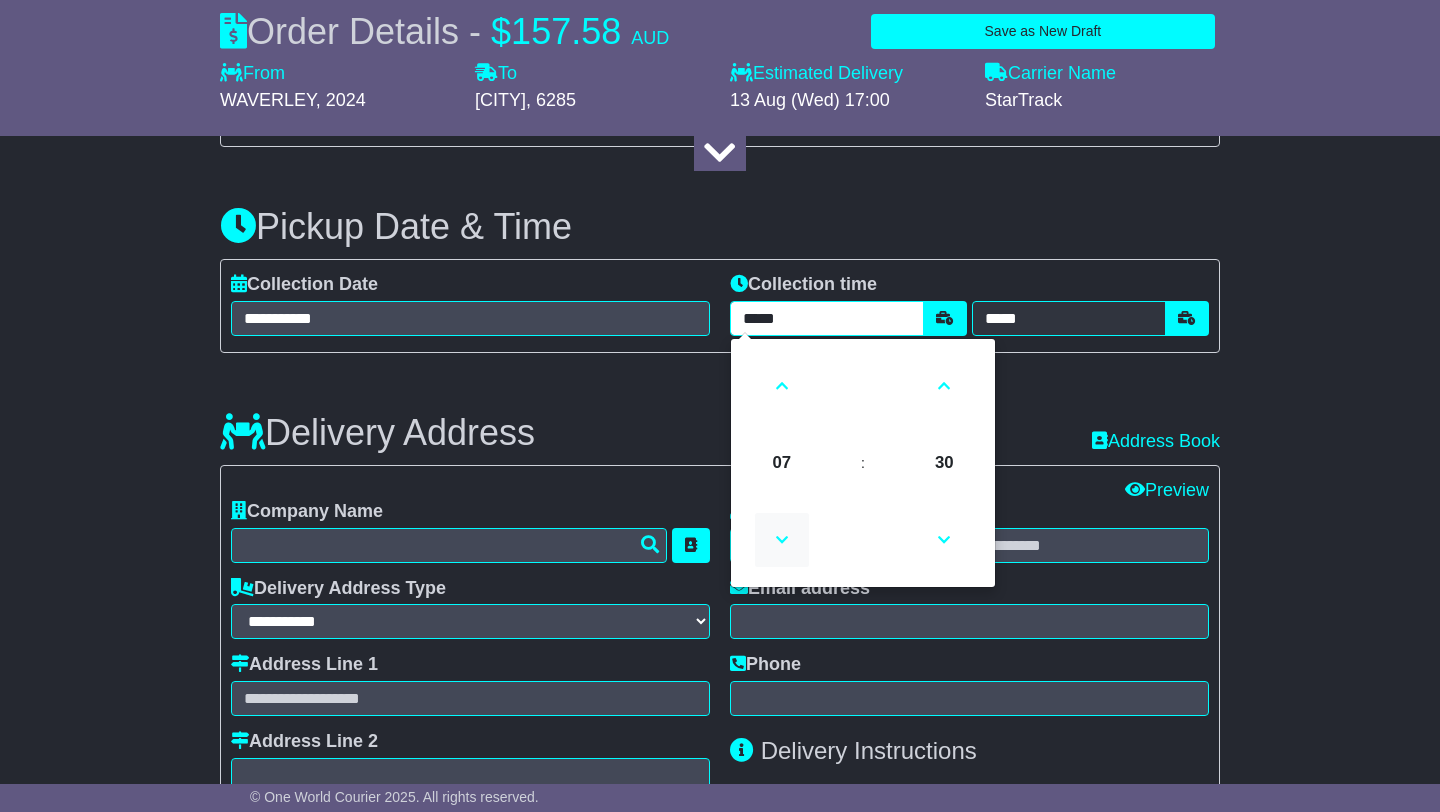 click at bounding box center [782, 540] 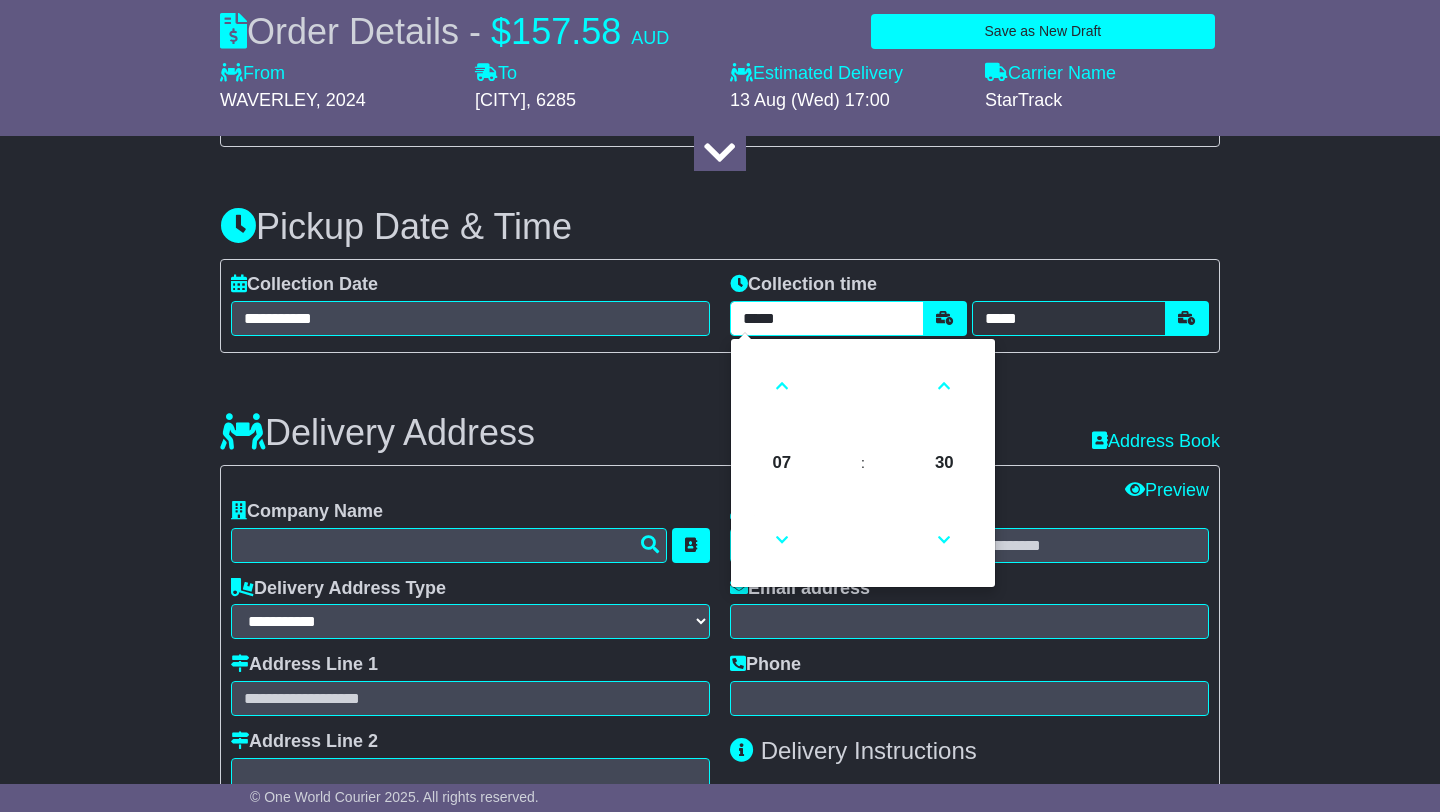 click on "*****" at bounding box center [827, 318] 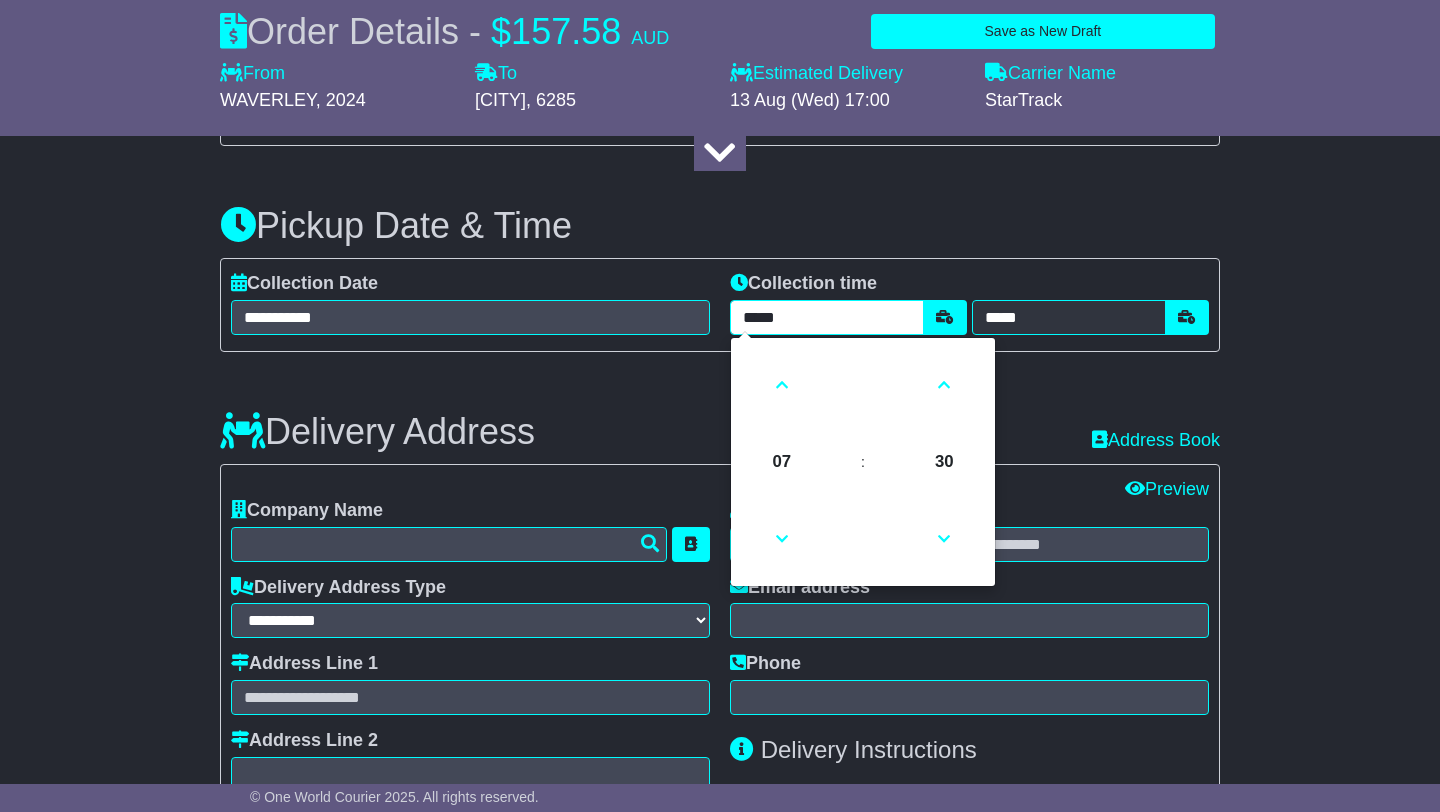 click on "*****" at bounding box center [827, 317] 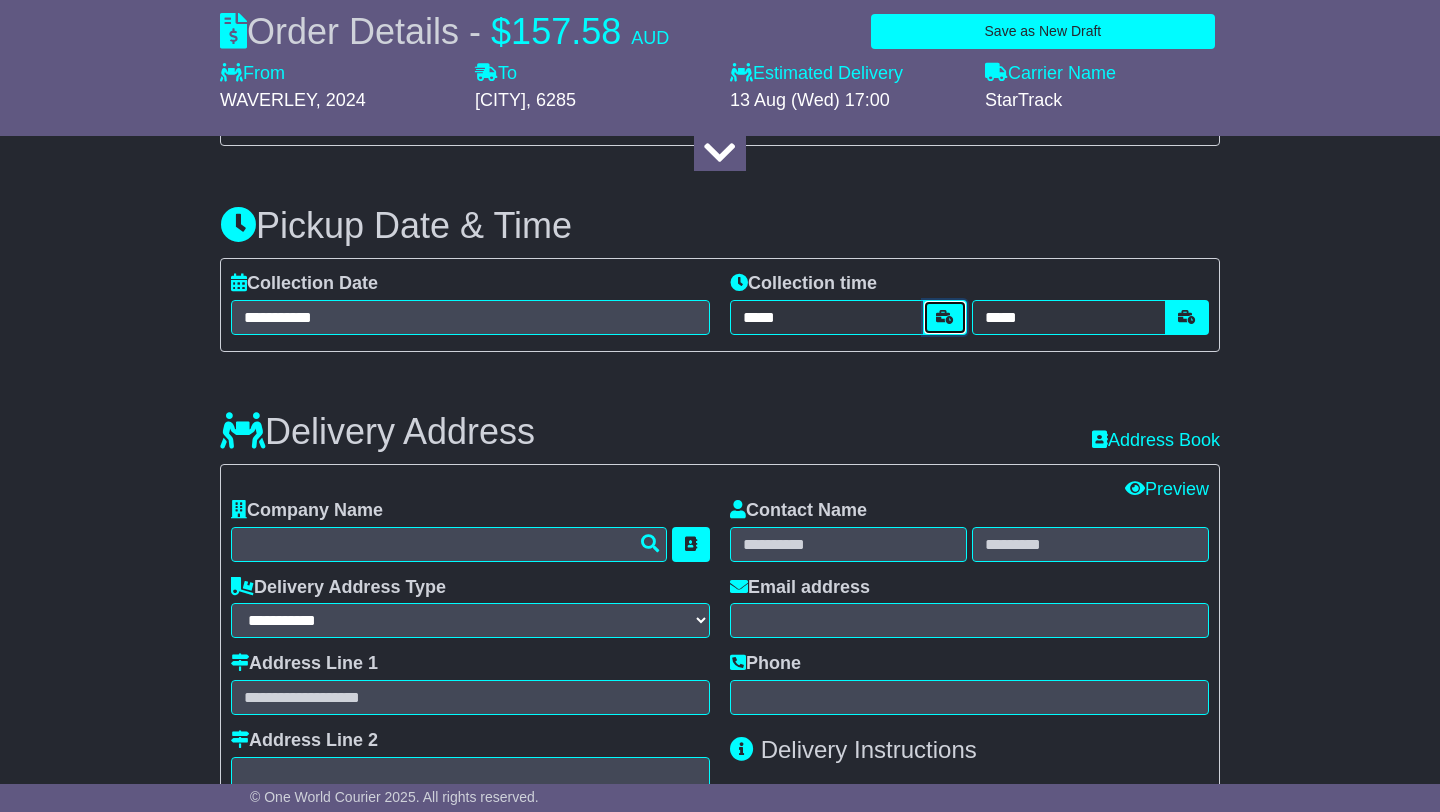 click at bounding box center (945, 317) 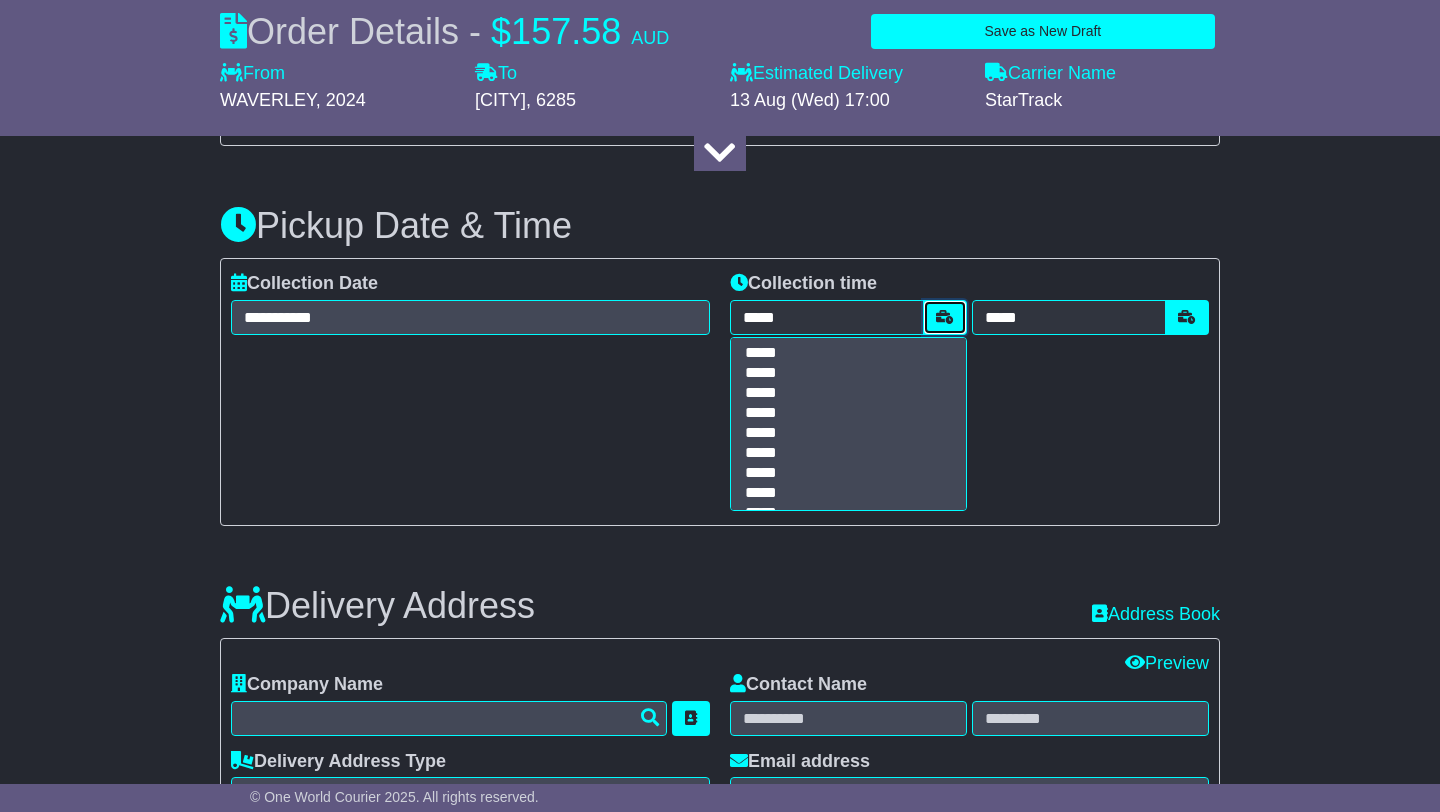 click at bounding box center (945, 317) 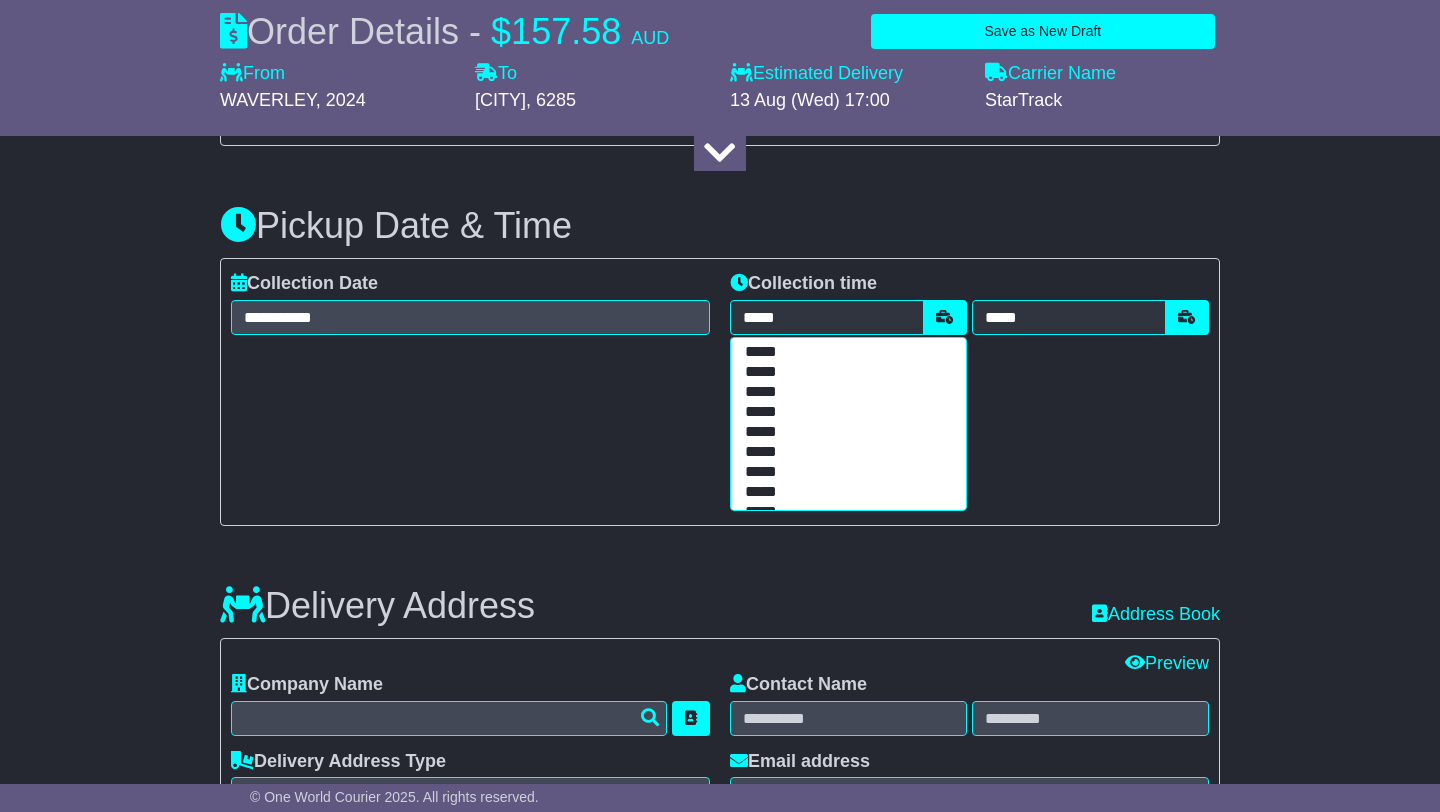 scroll, scrollTop: 142, scrollLeft: 0, axis: vertical 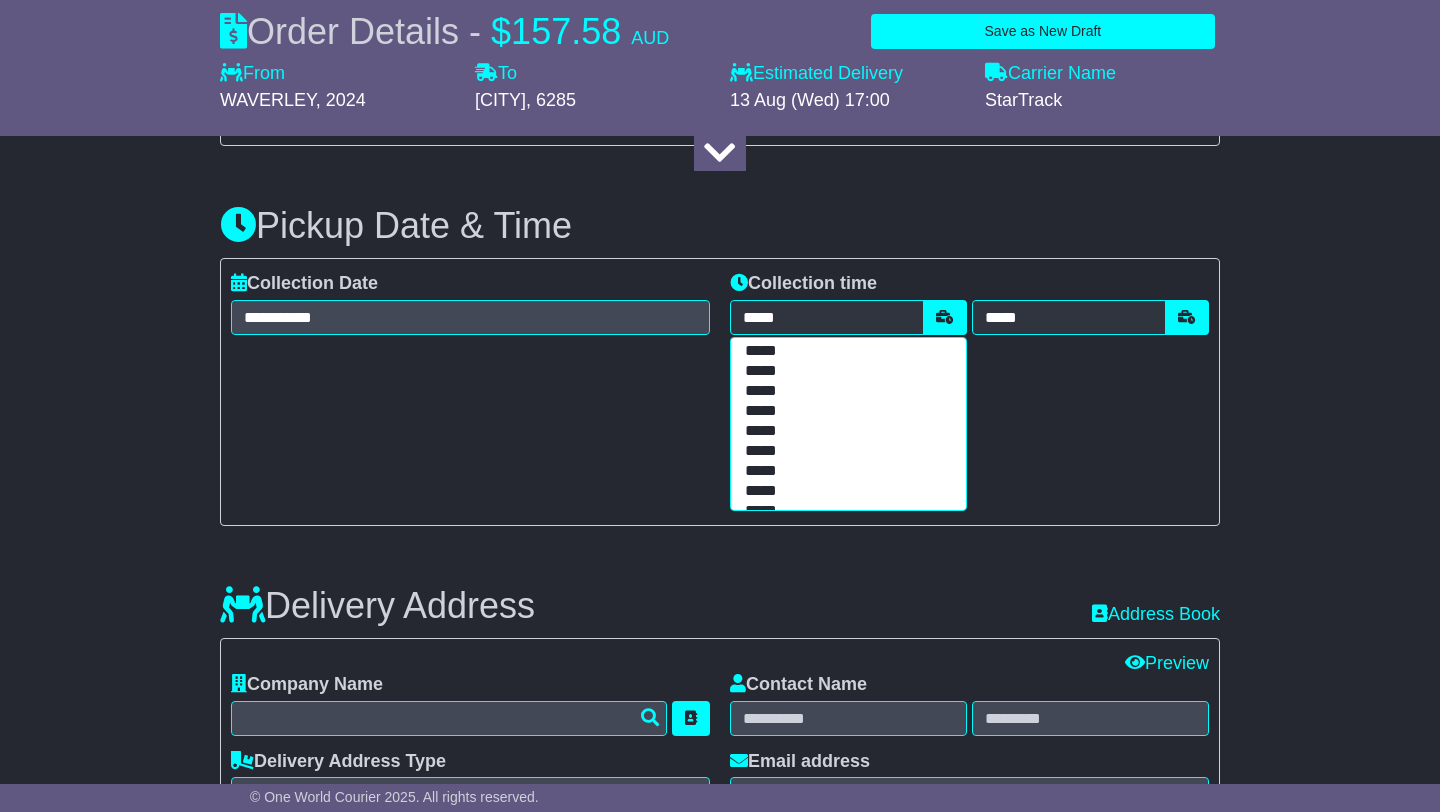 click on "*****" at bounding box center [844, 472] 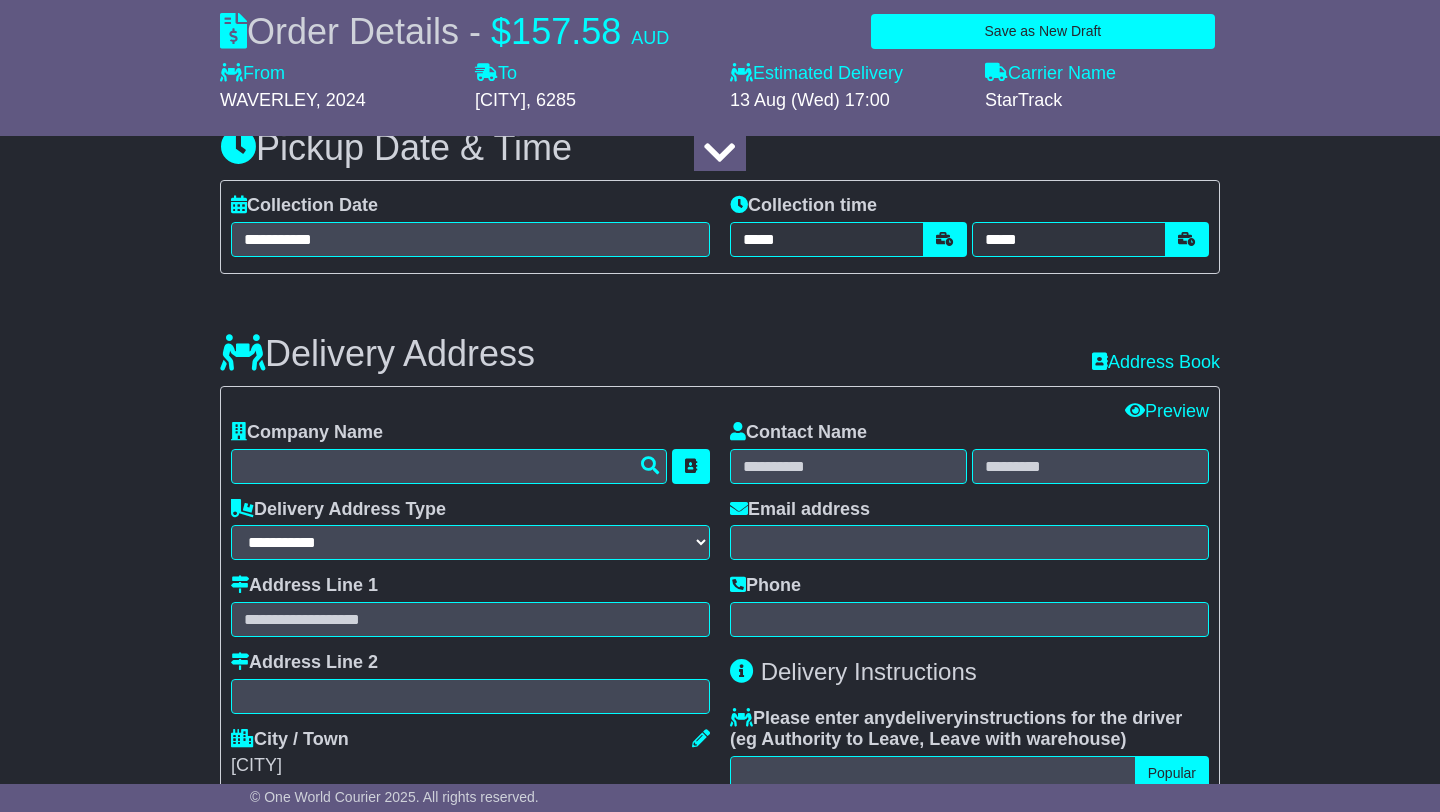 scroll, scrollTop: 1222, scrollLeft: 0, axis: vertical 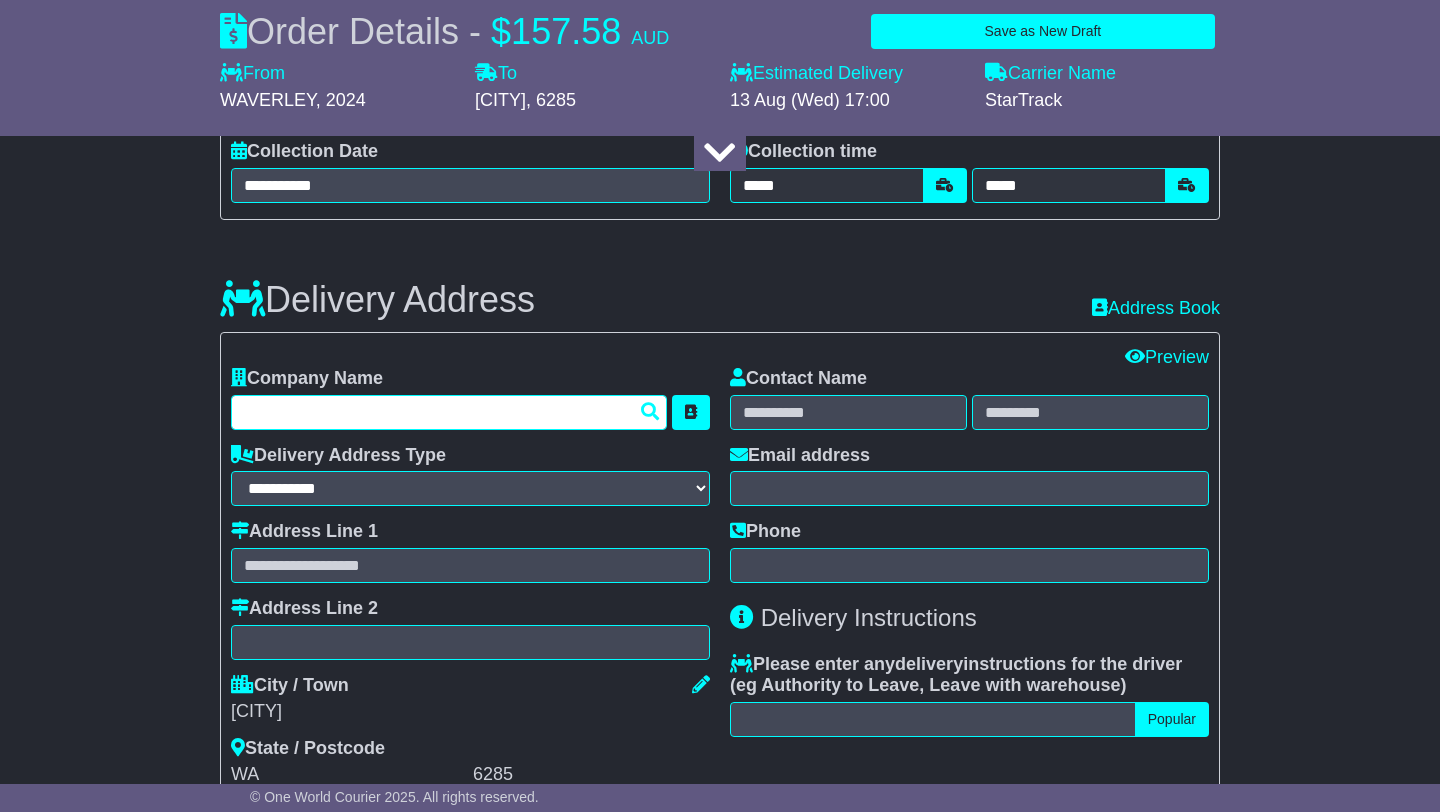 click at bounding box center [449, 412] 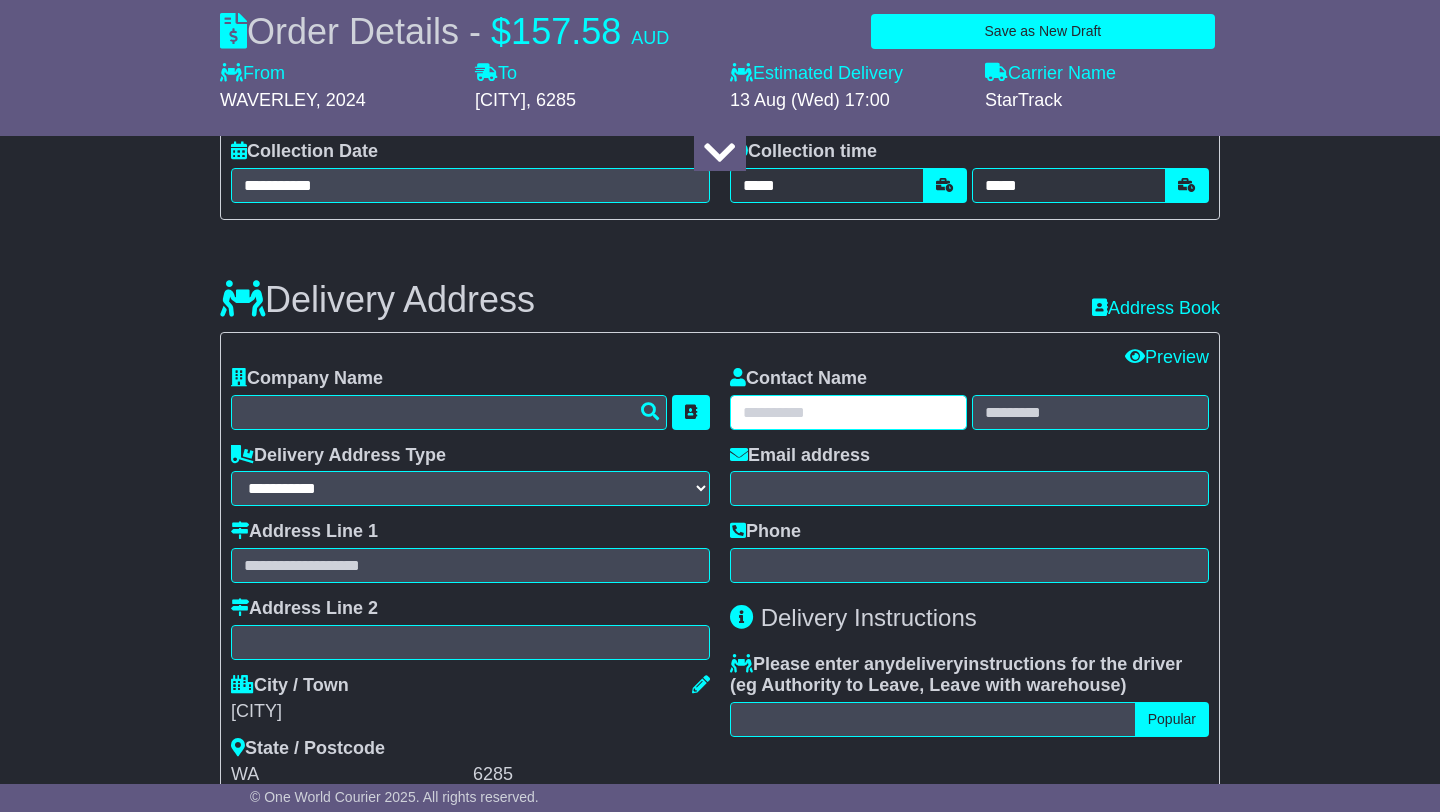 click at bounding box center [848, 412] 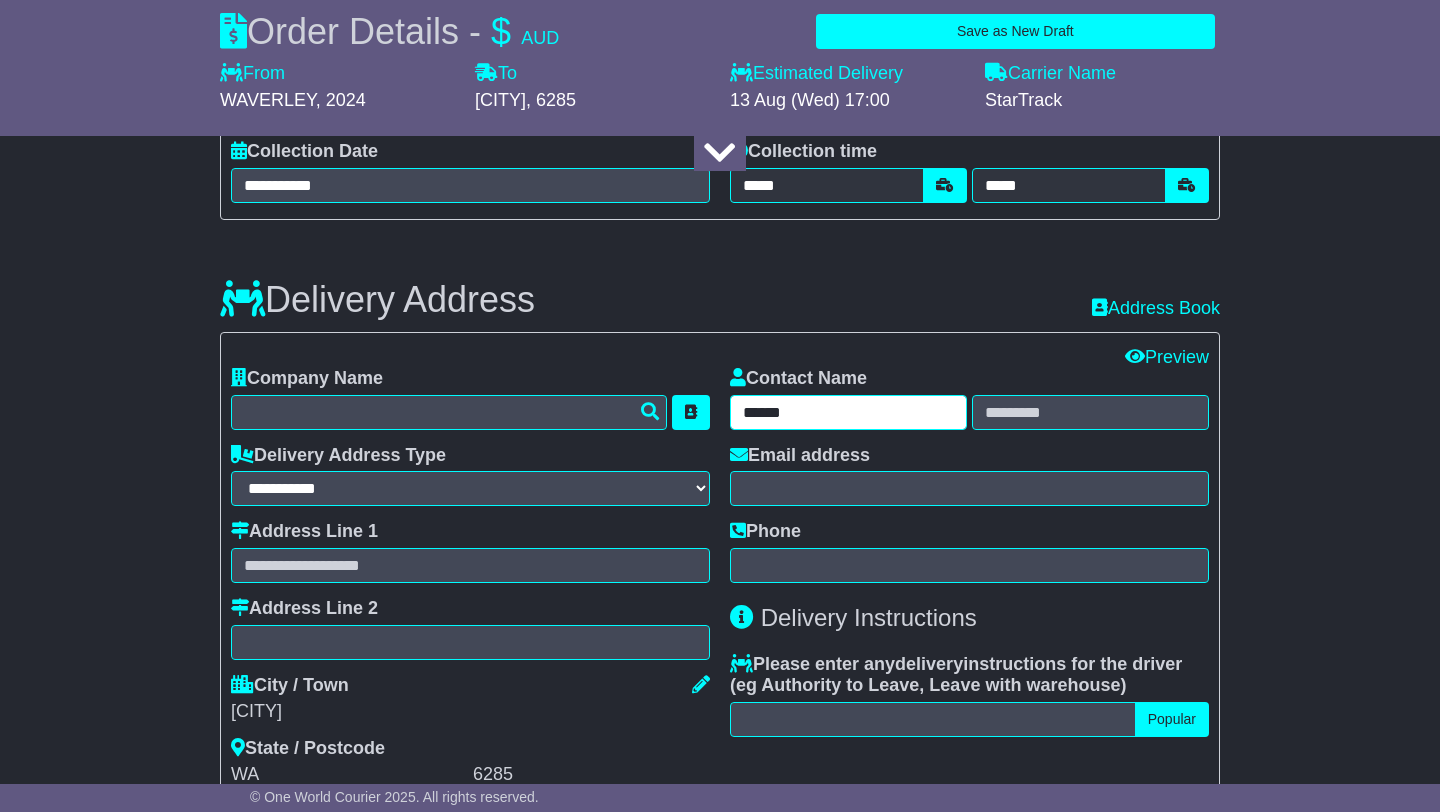 type on "*****" 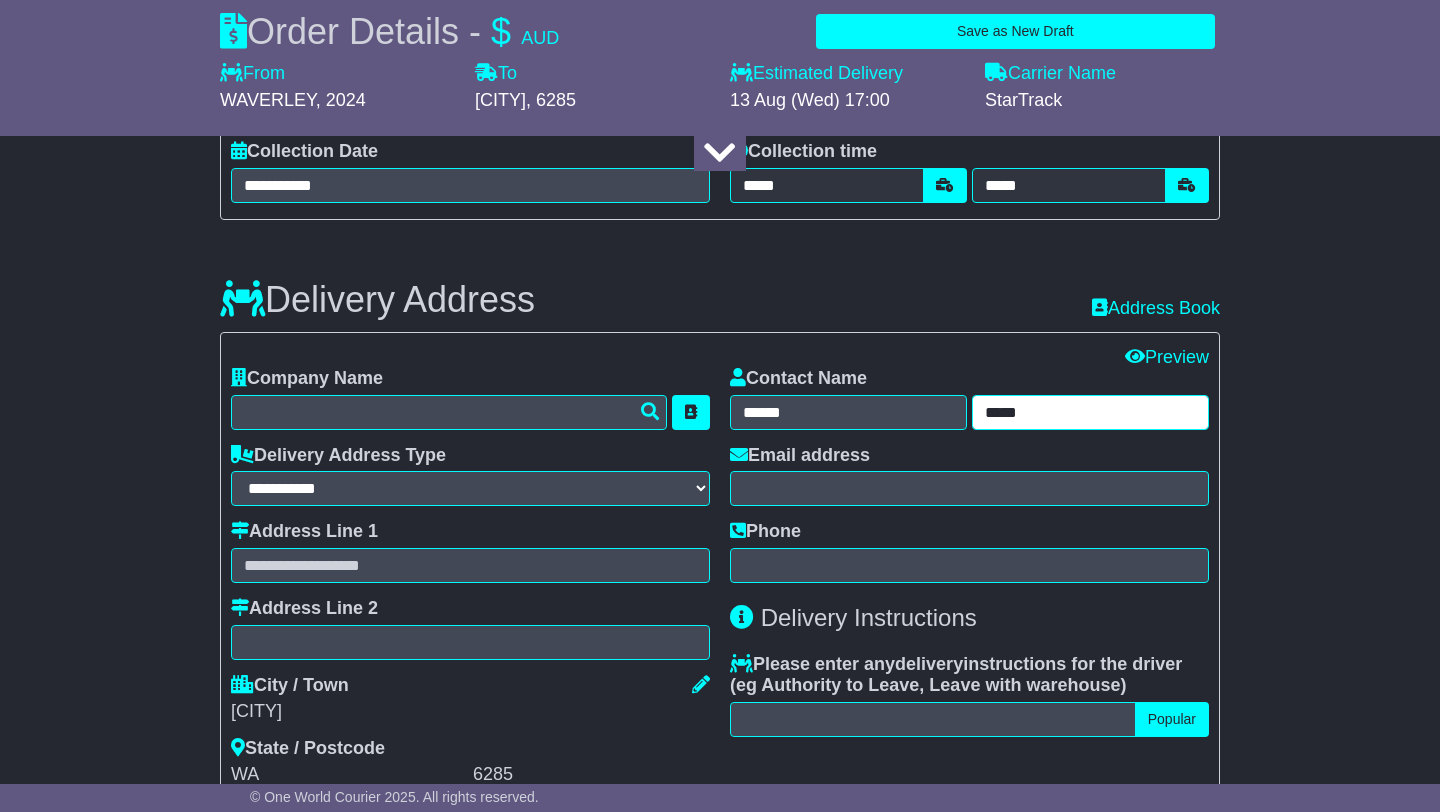 type on "*****" 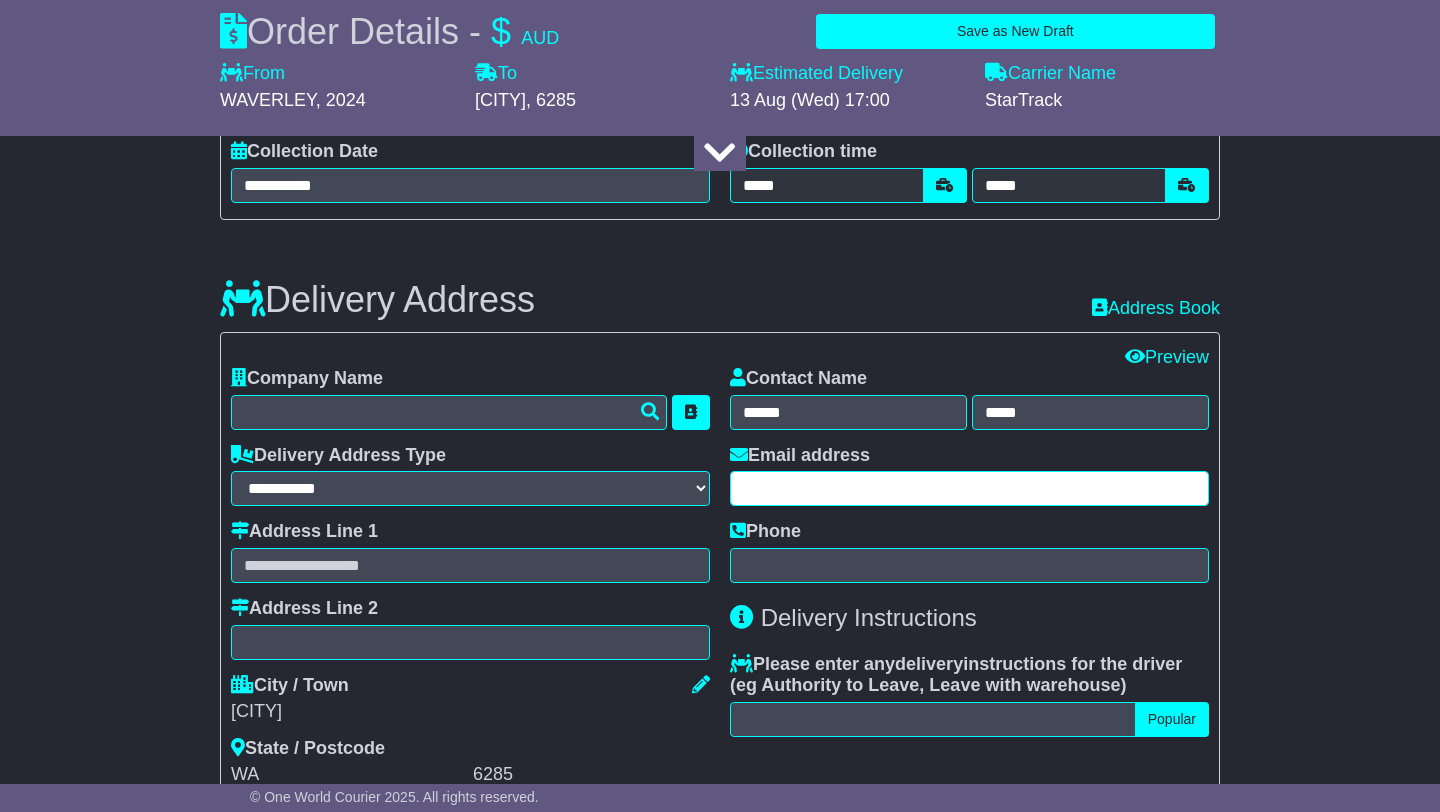 click at bounding box center (969, 488) 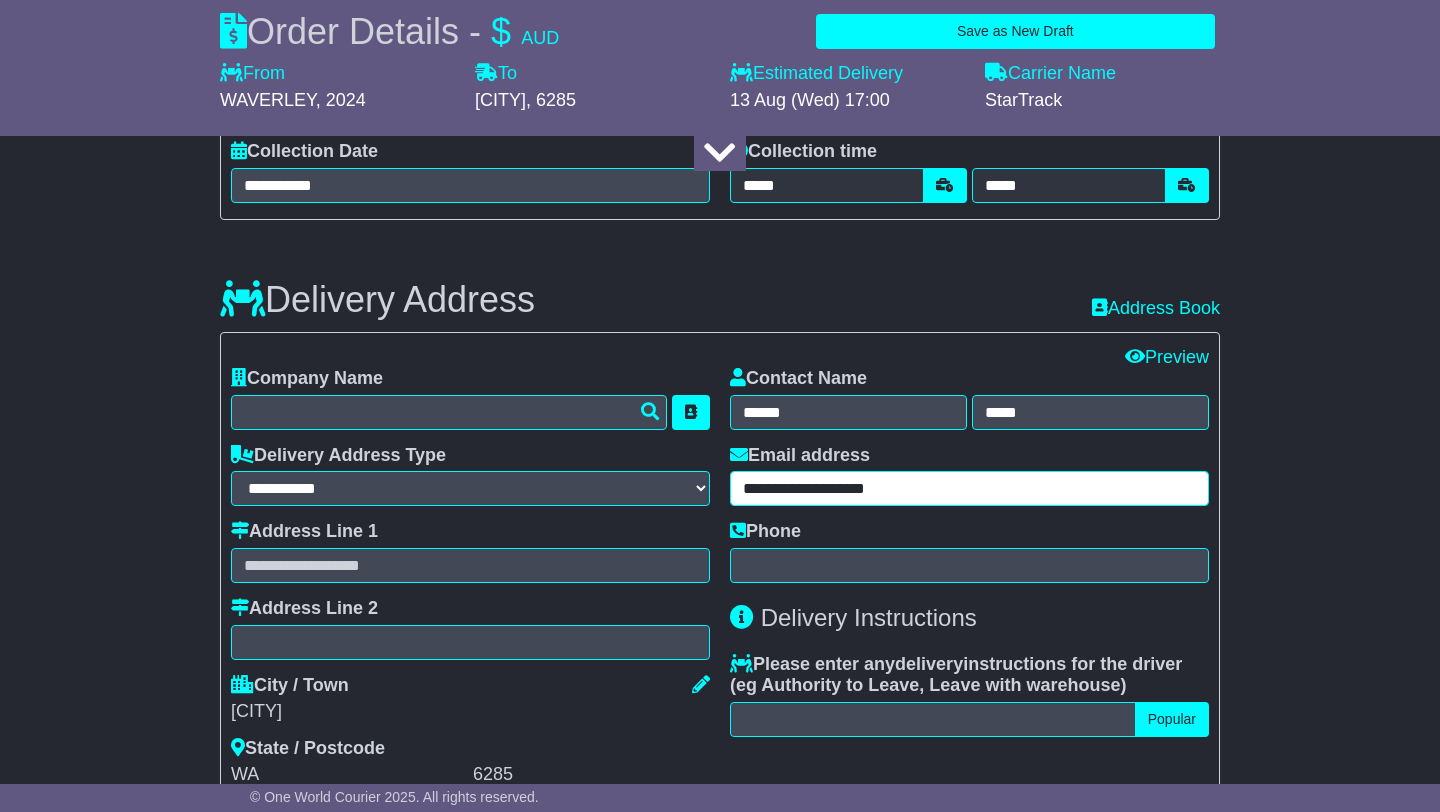 type on "**********" 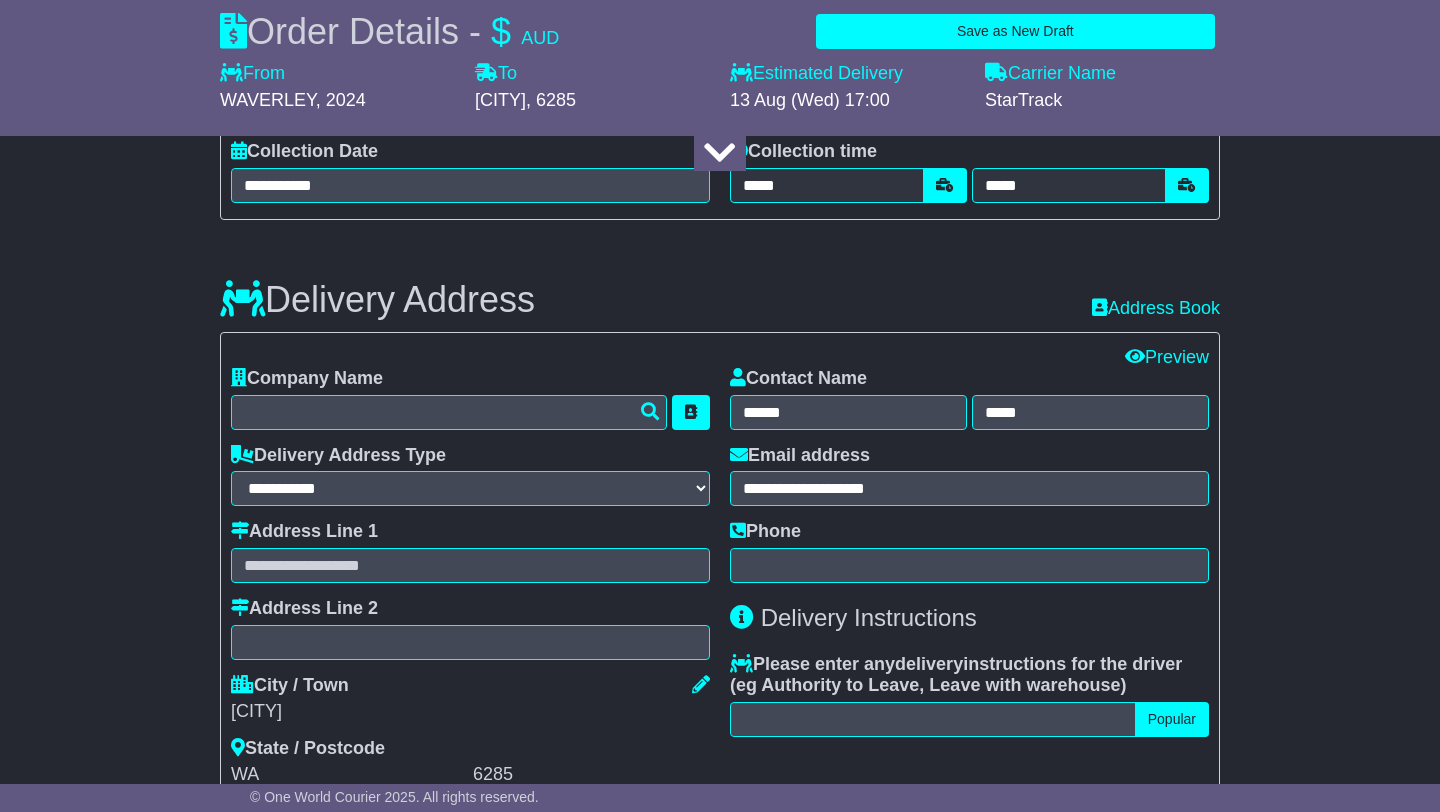 click on "Phone" at bounding box center [969, 552] 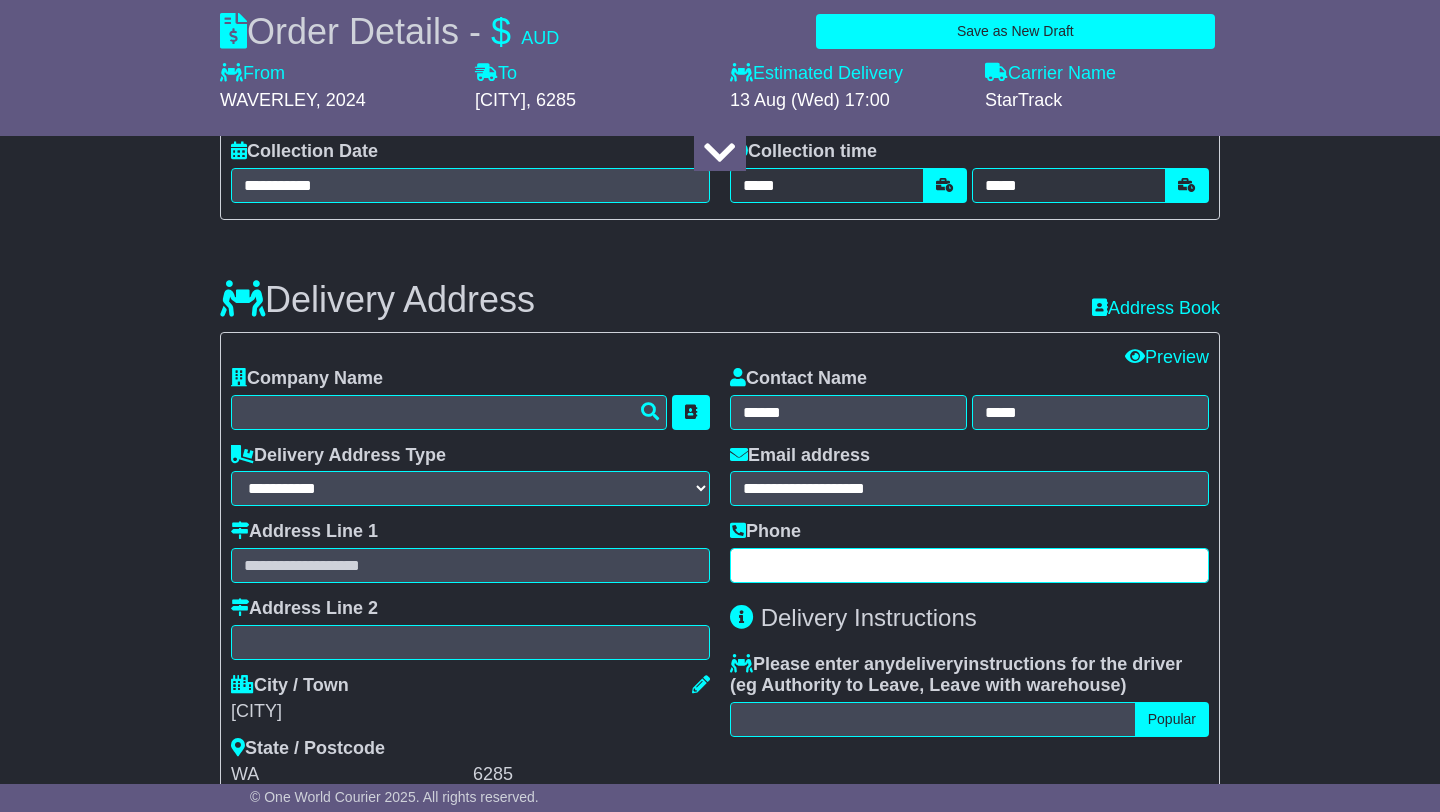 click at bounding box center (969, 565) 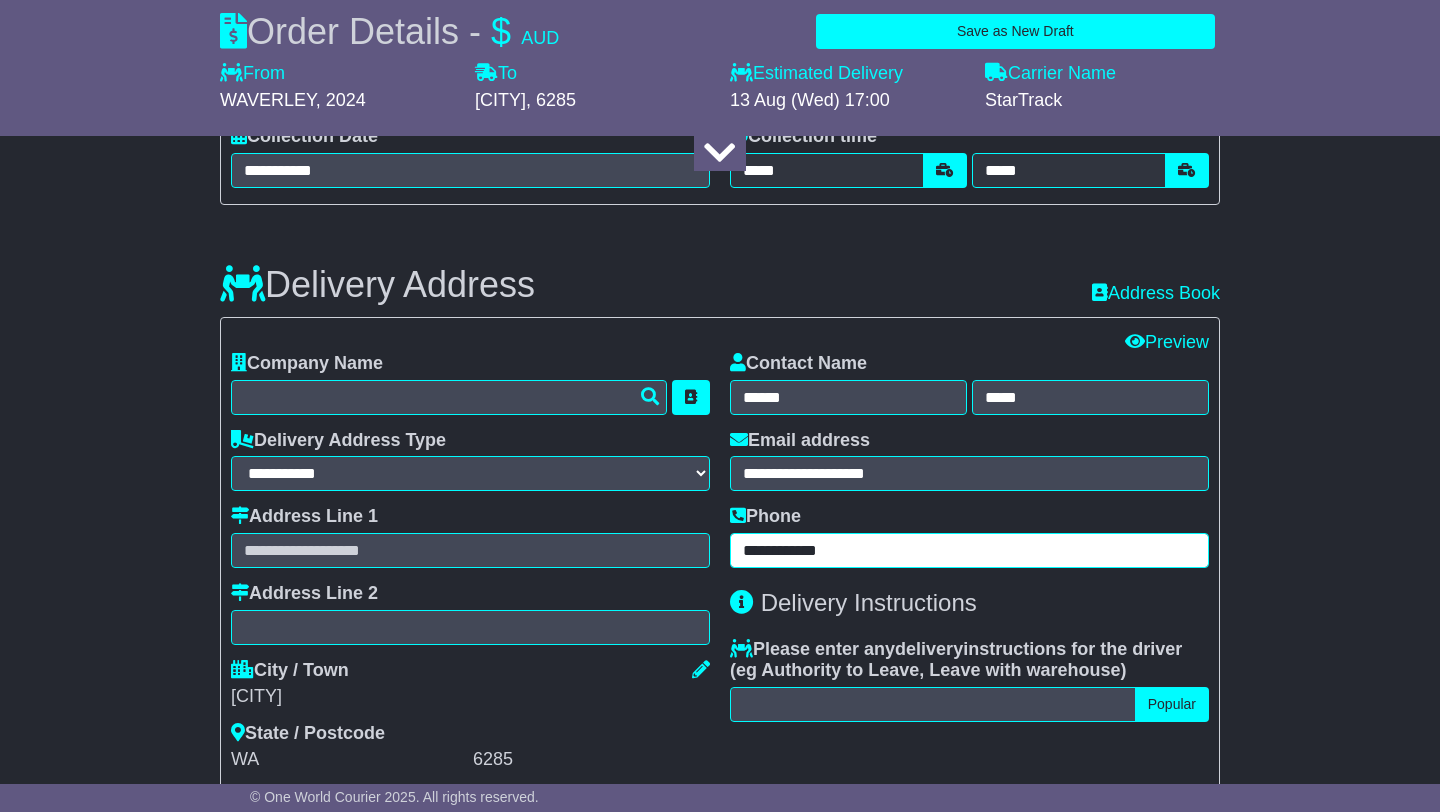 scroll, scrollTop: 1239, scrollLeft: 0, axis: vertical 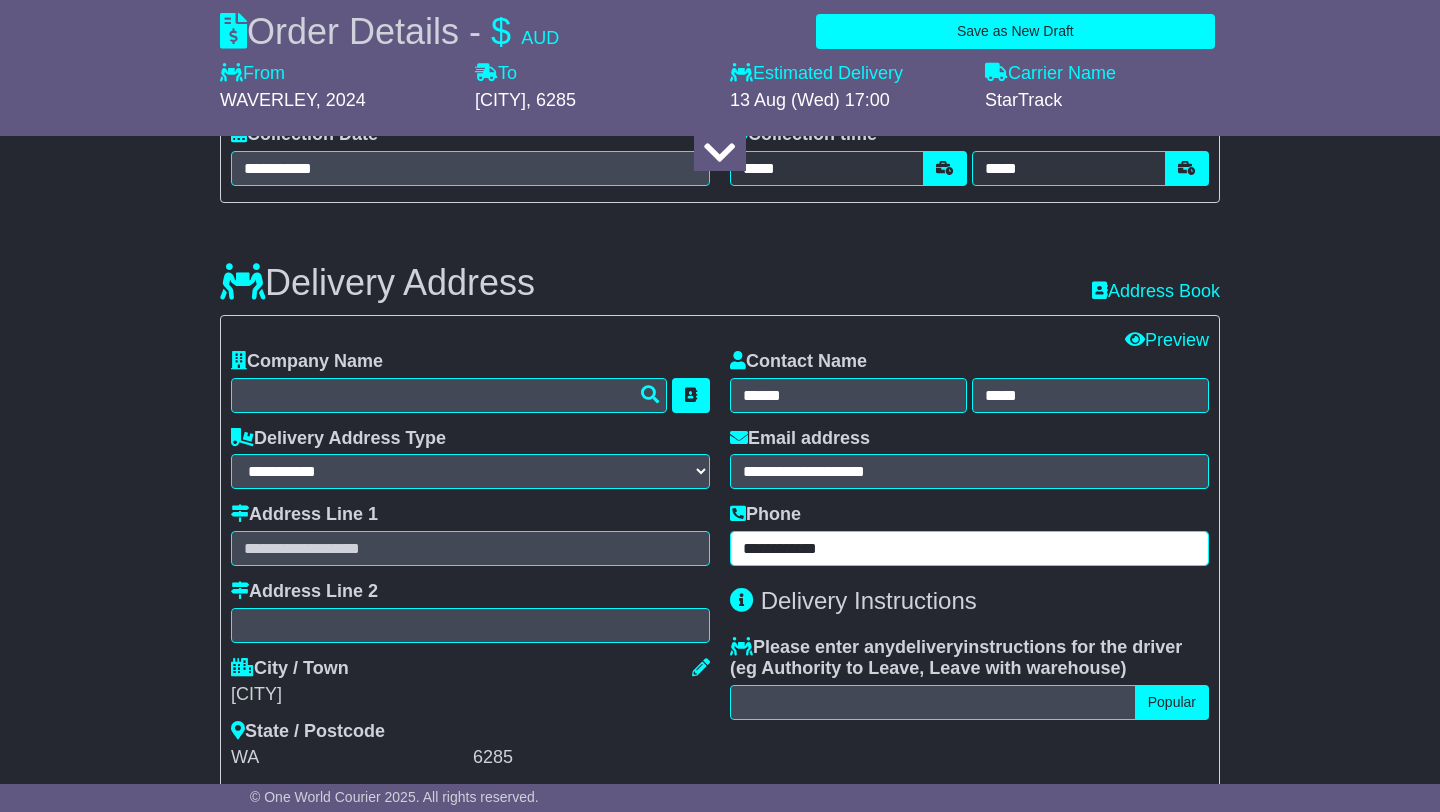 type on "**********" 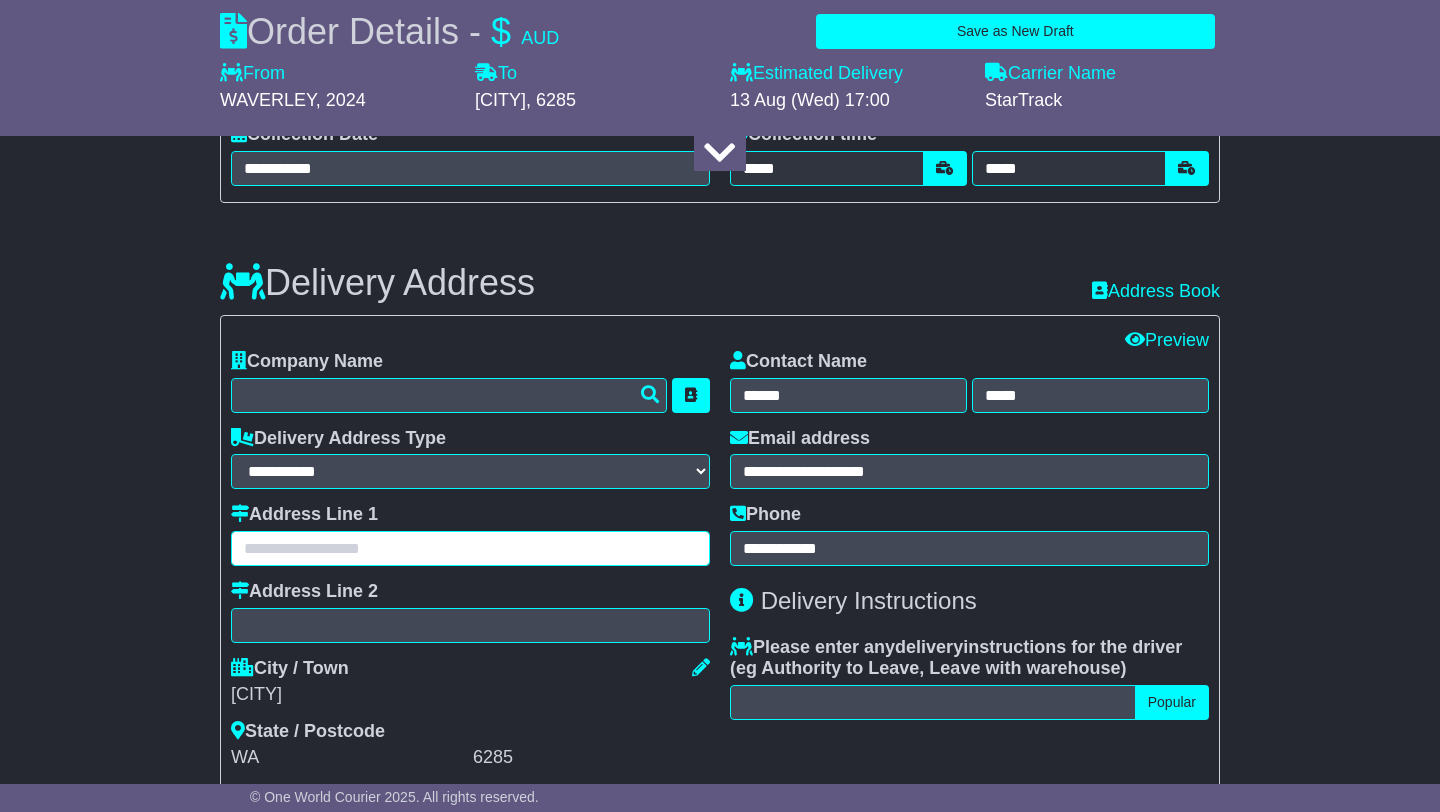 click at bounding box center [470, 548] 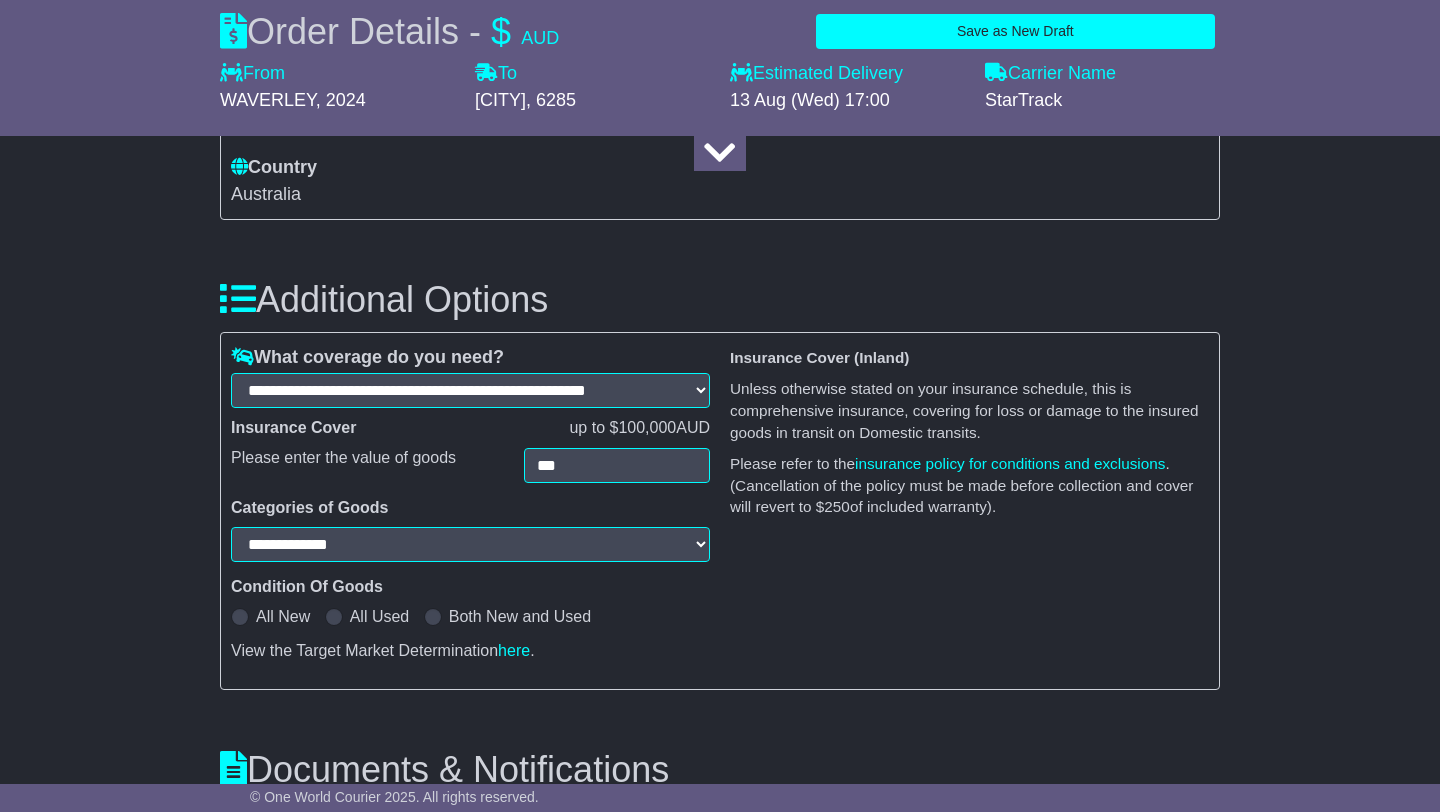 type on "**********" 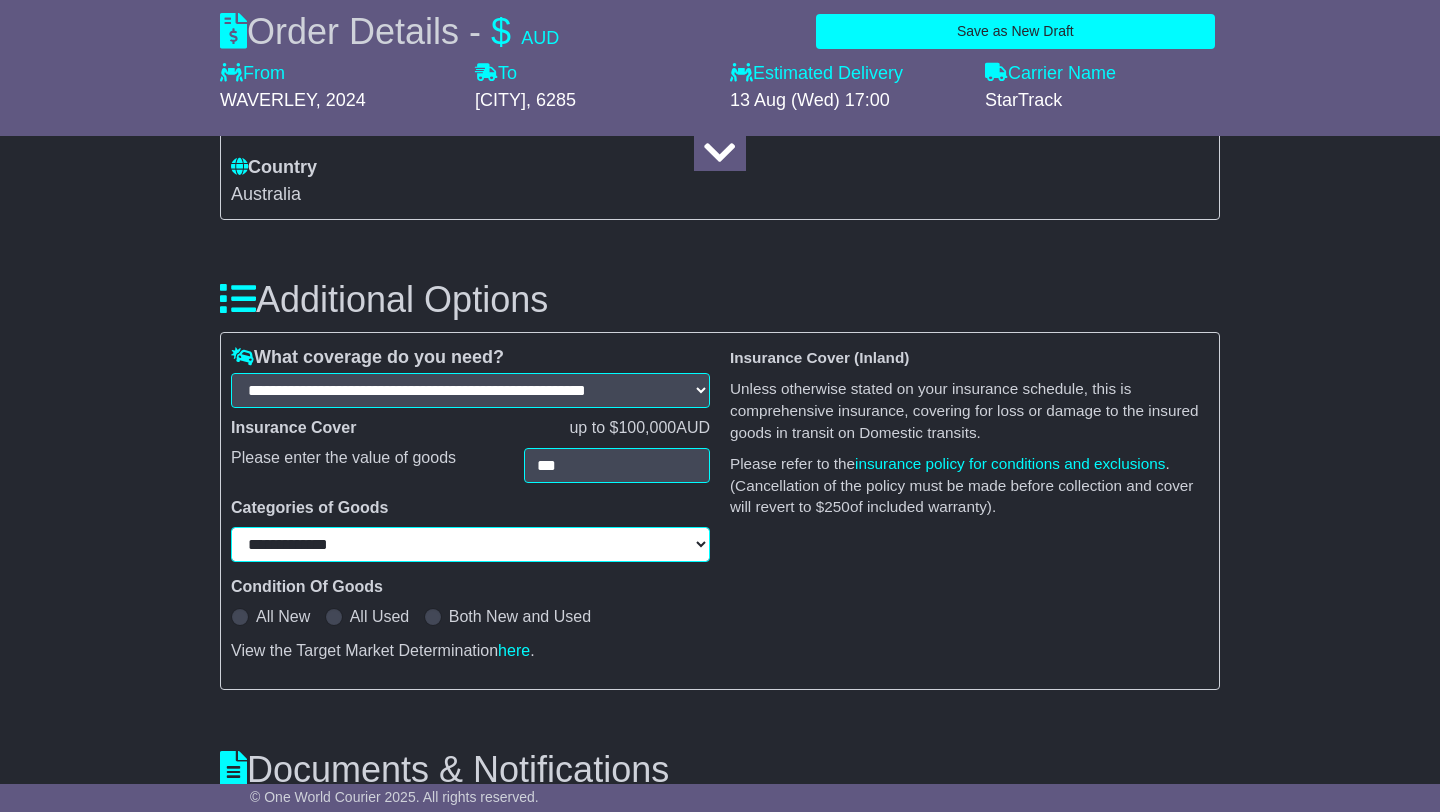 click on "**********" at bounding box center [470, 544] 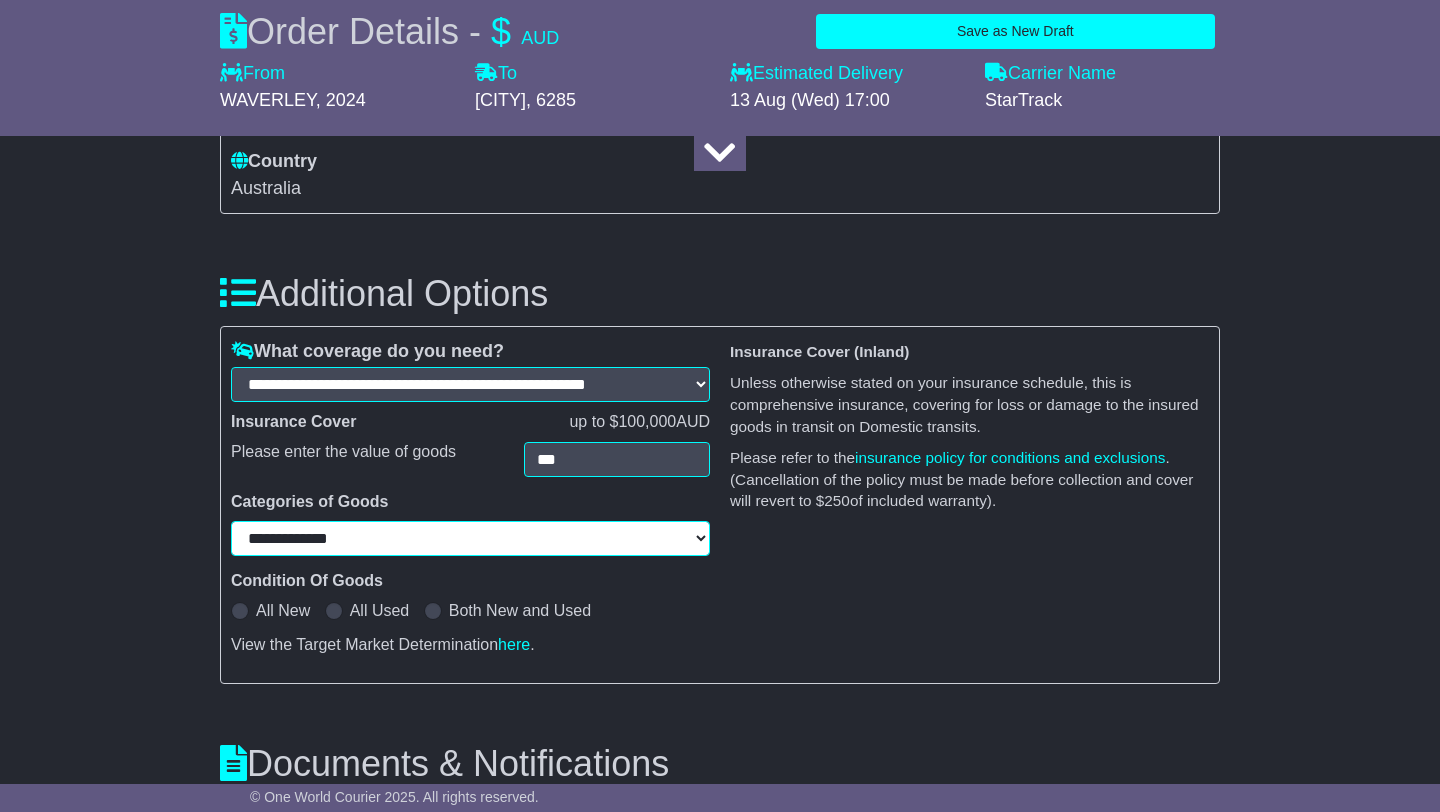 scroll, scrollTop: 1874, scrollLeft: 0, axis: vertical 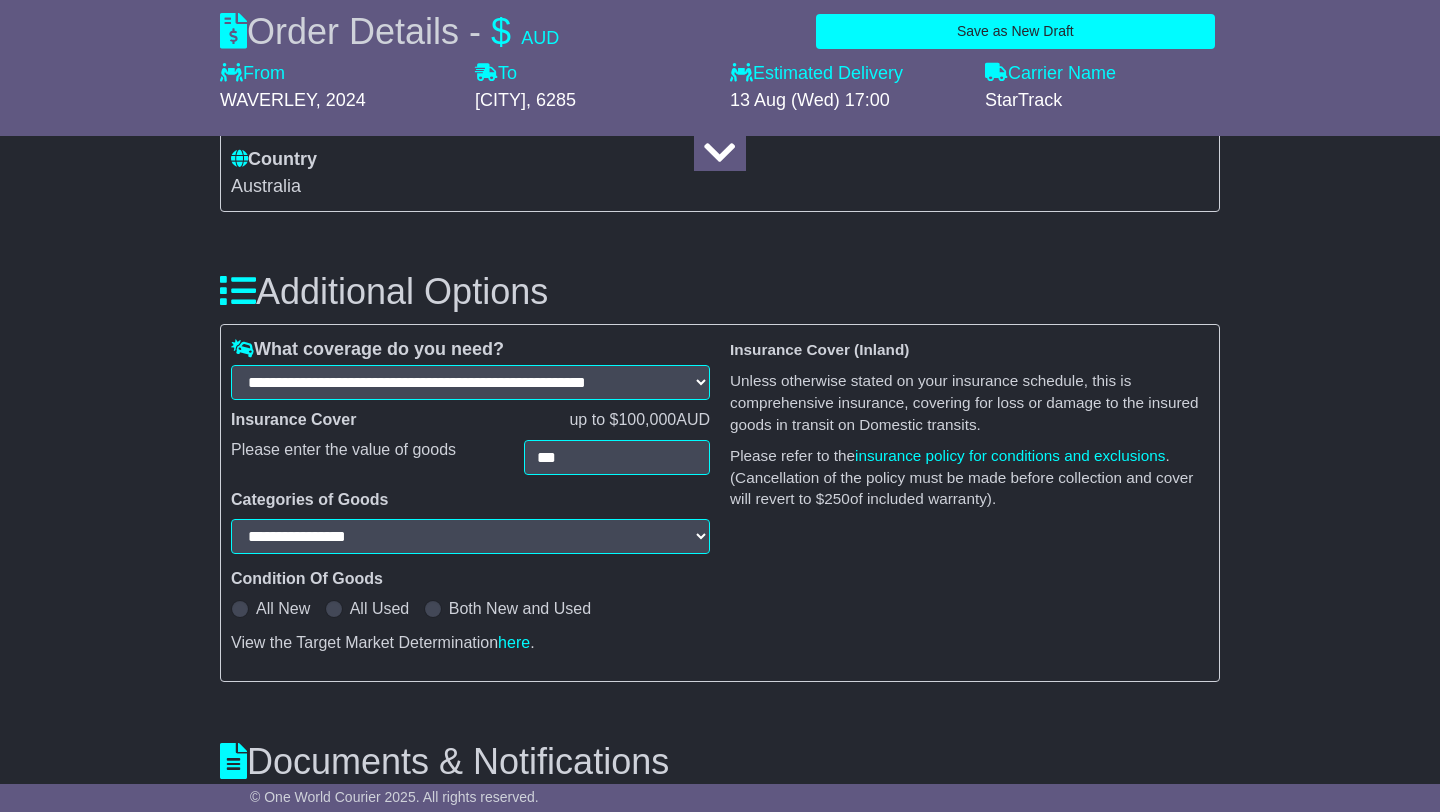 select on "**********" 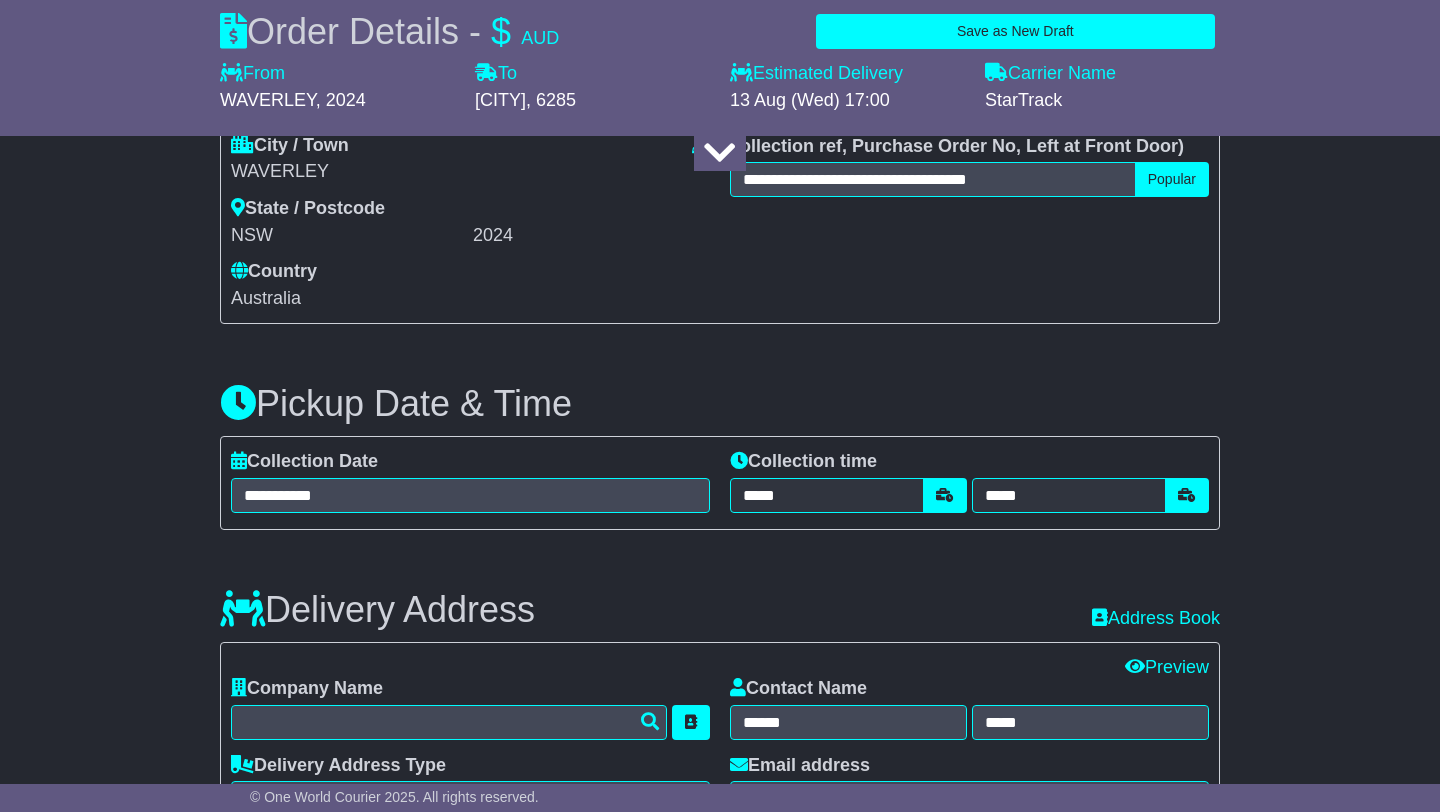 scroll, scrollTop: 832, scrollLeft: 0, axis: vertical 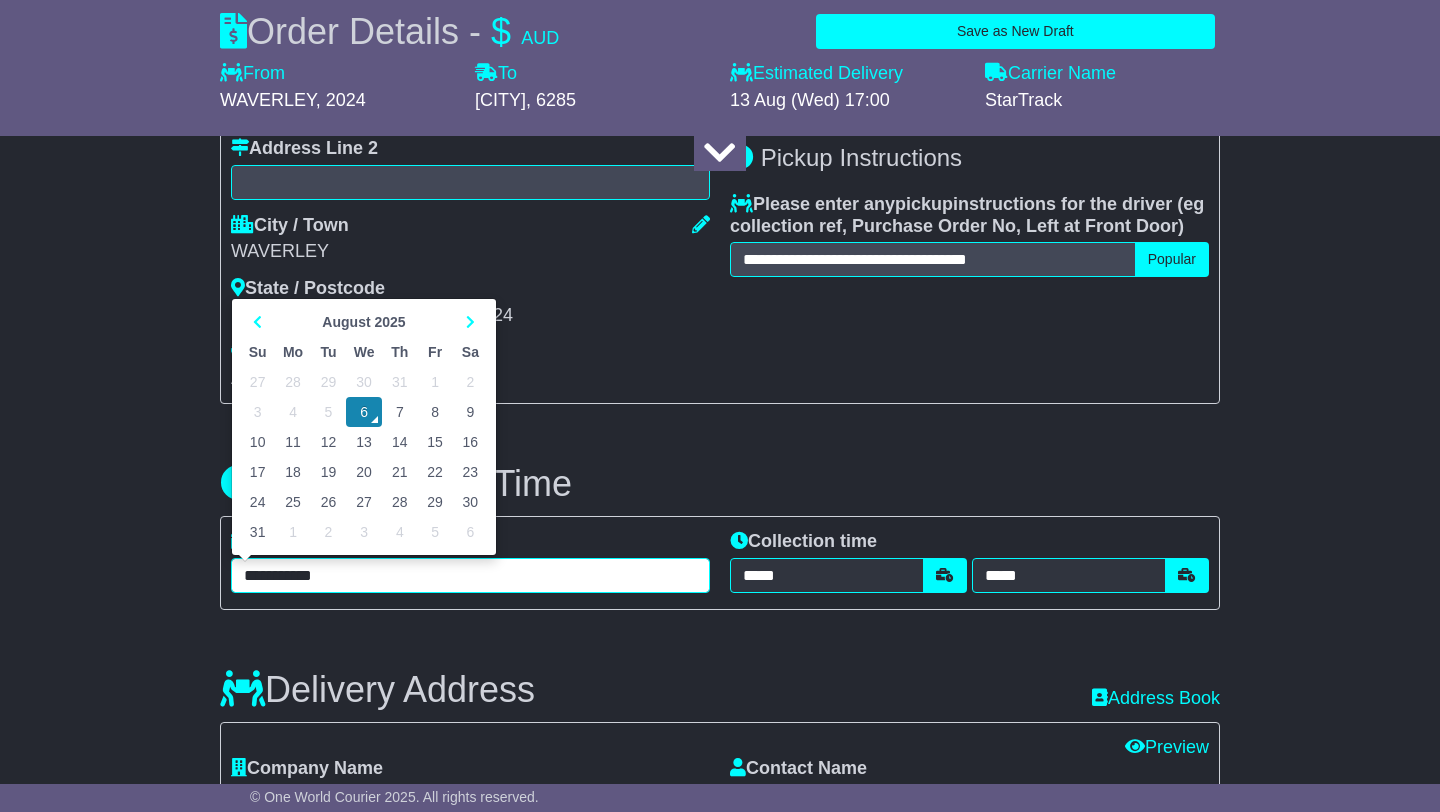 click on "**********" at bounding box center (470, 575) 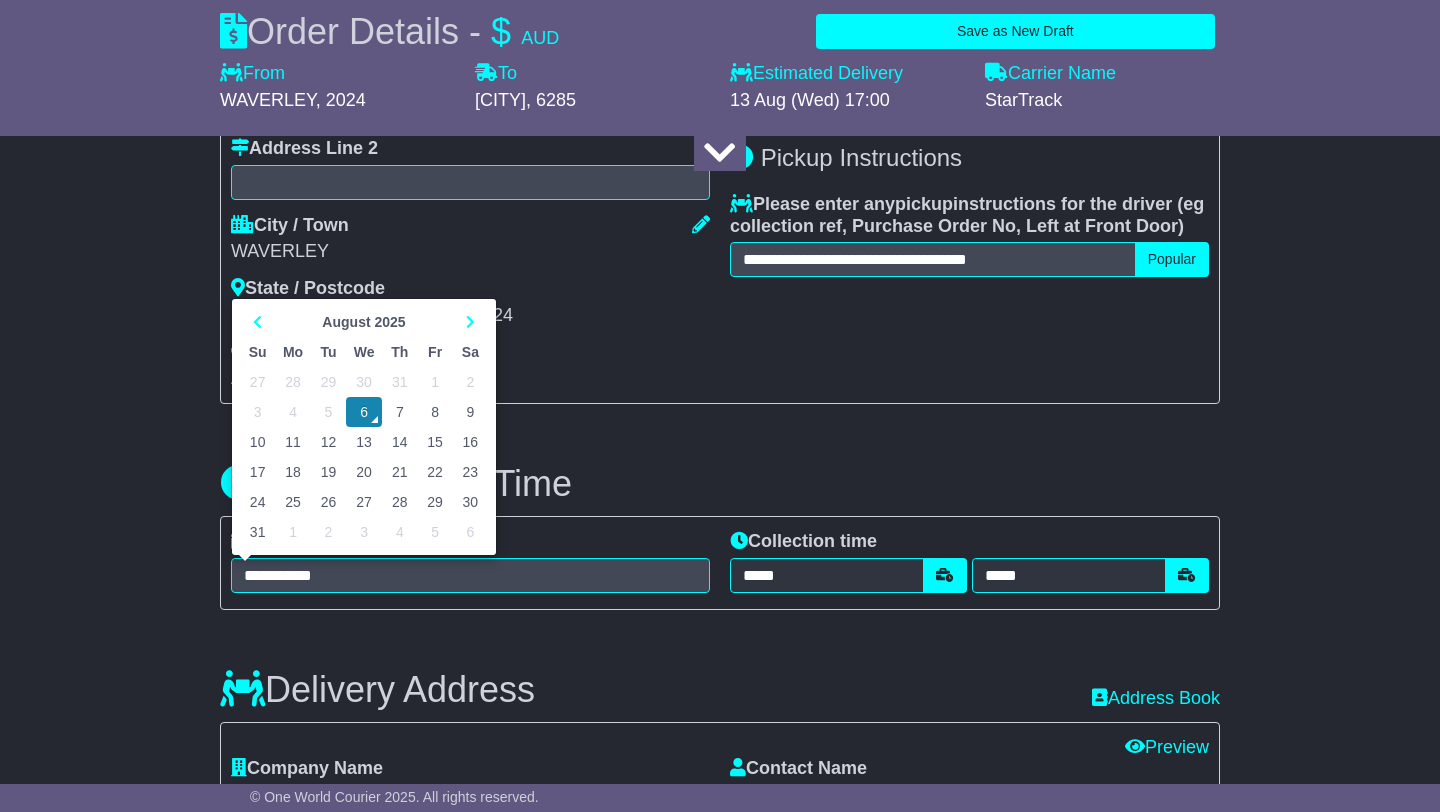 type on "**********" 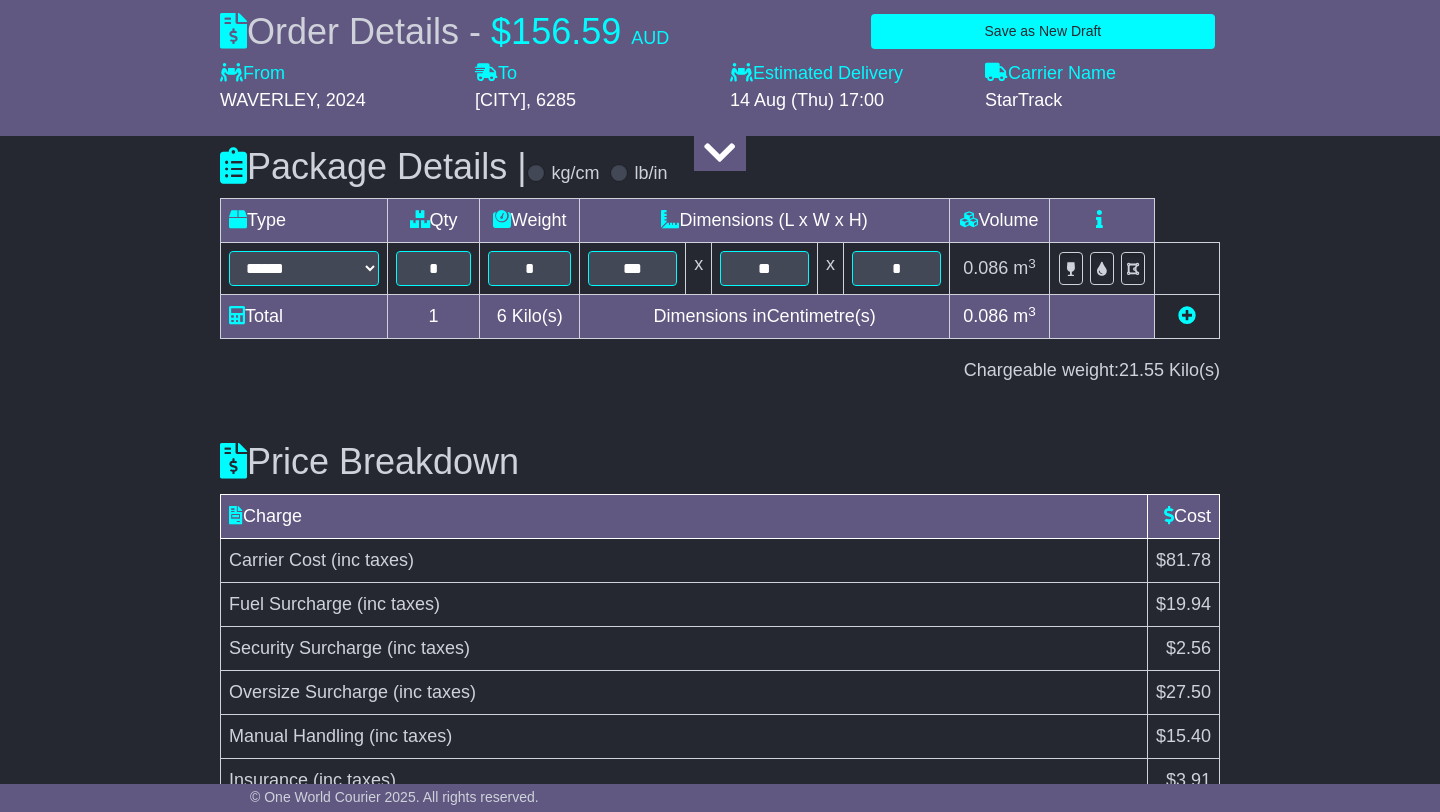 scroll, scrollTop: 2820, scrollLeft: 0, axis: vertical 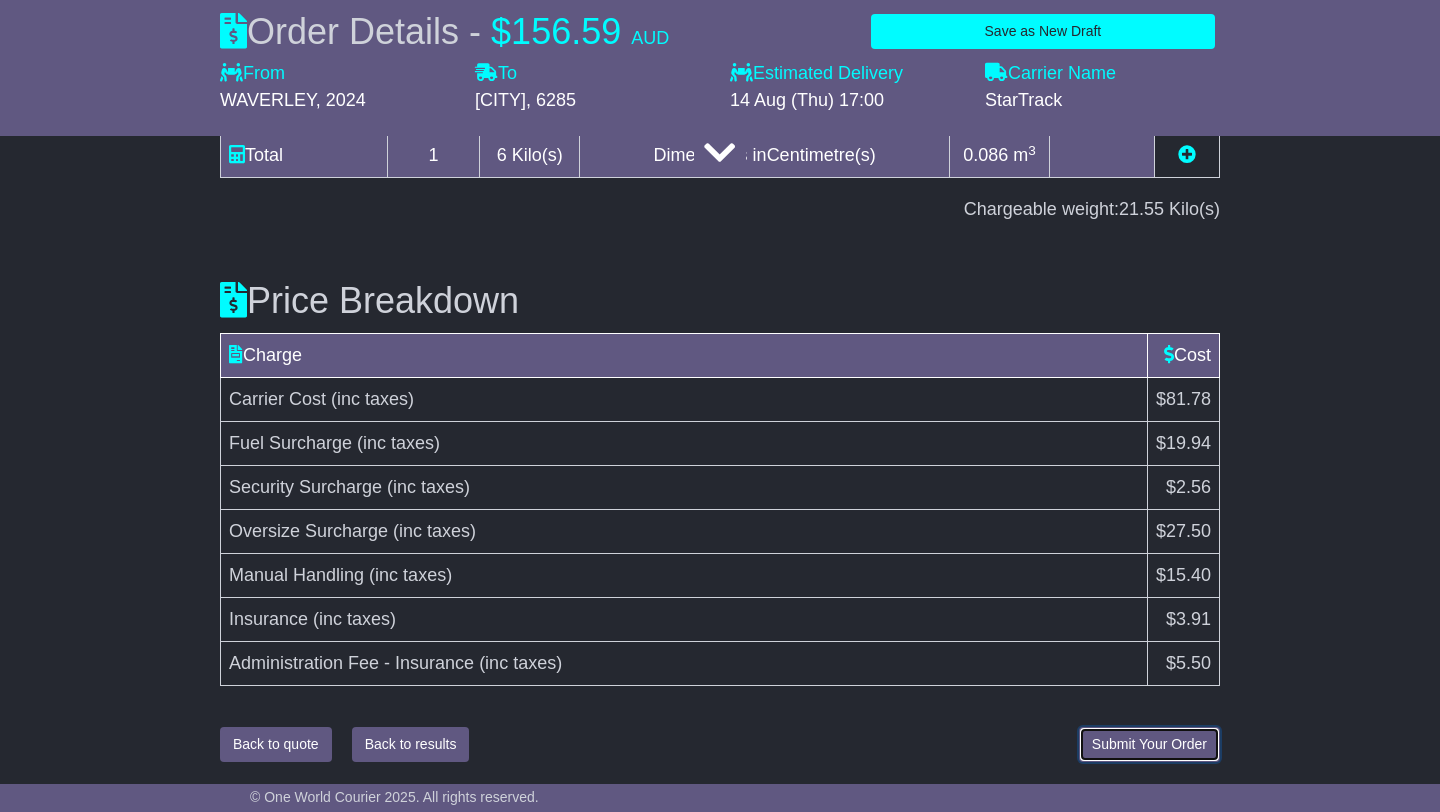 click on "Submit Your Order" at bounding box center (1149, 744) 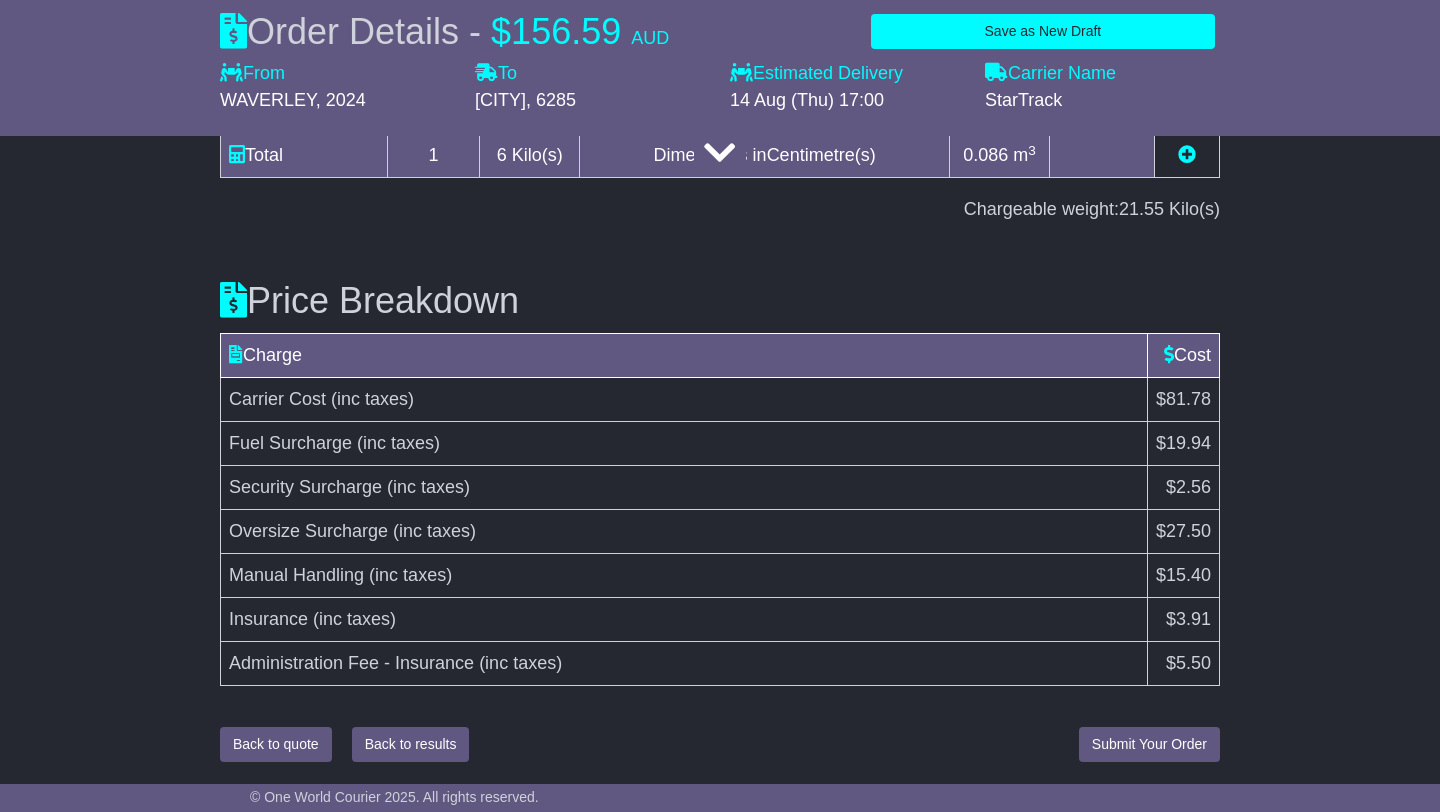 scroll, scrollTop: 2440, scrollLeft: 0, axis: vertical 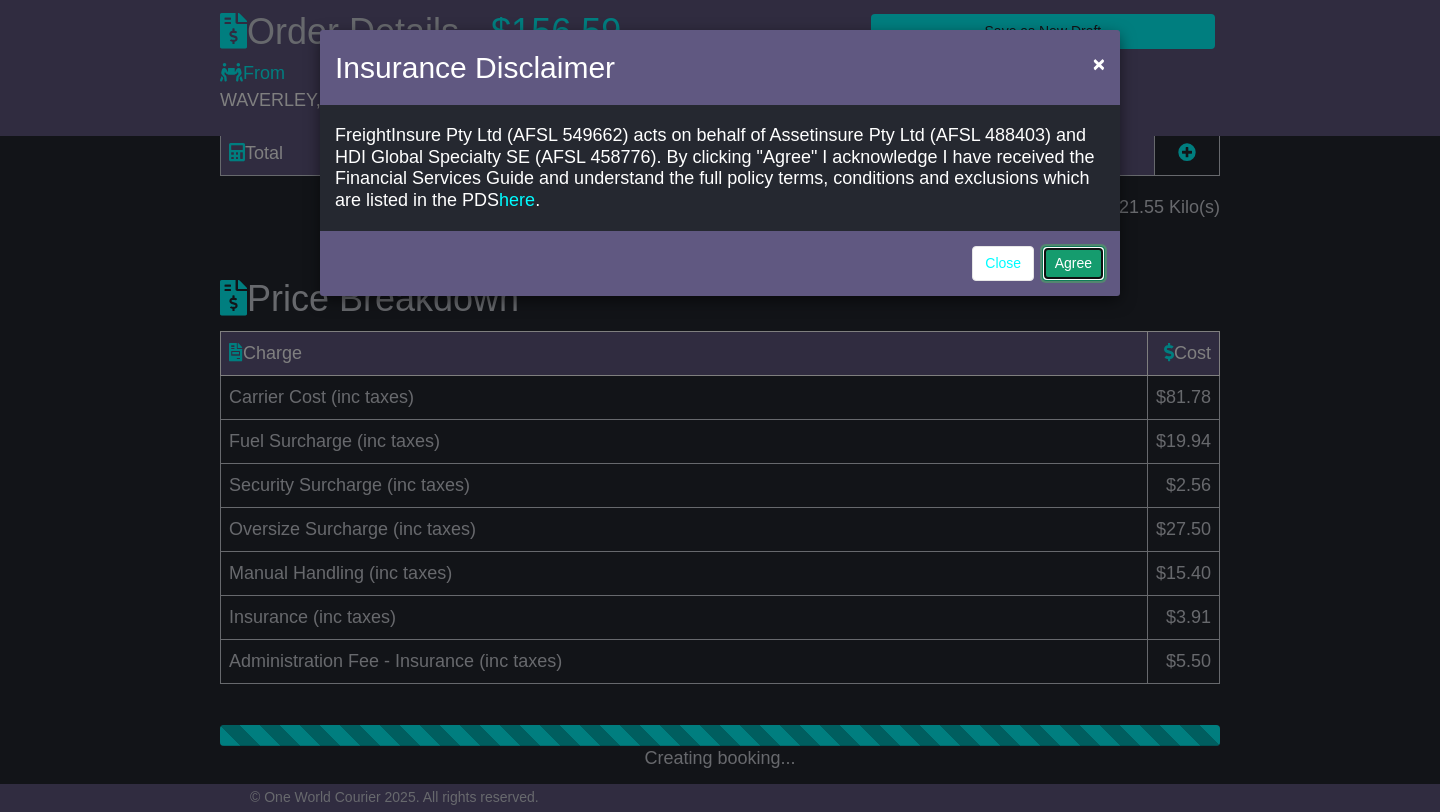 click on "Agree" 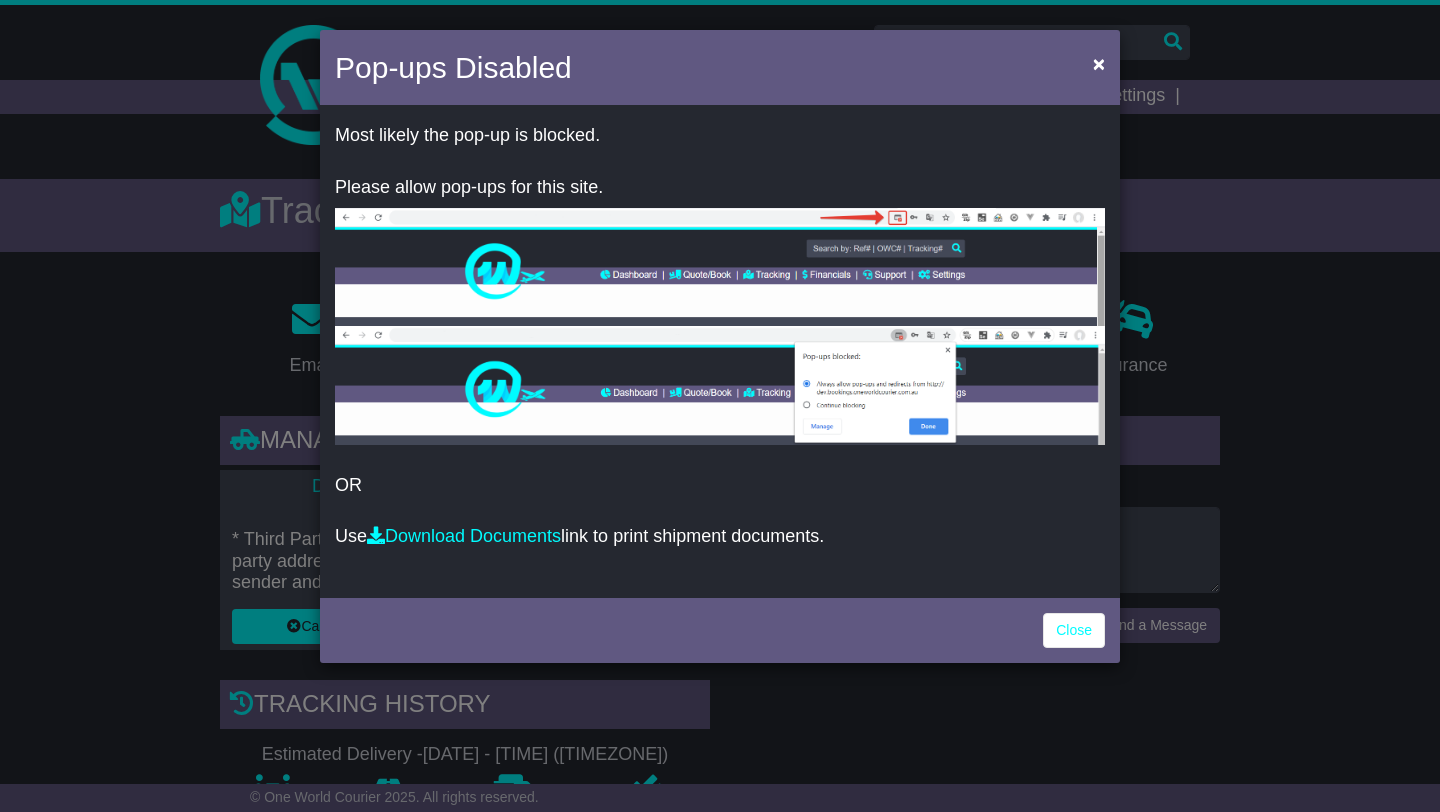 scroll, scrollTop: 0, scrollLeft: 0, axis: both 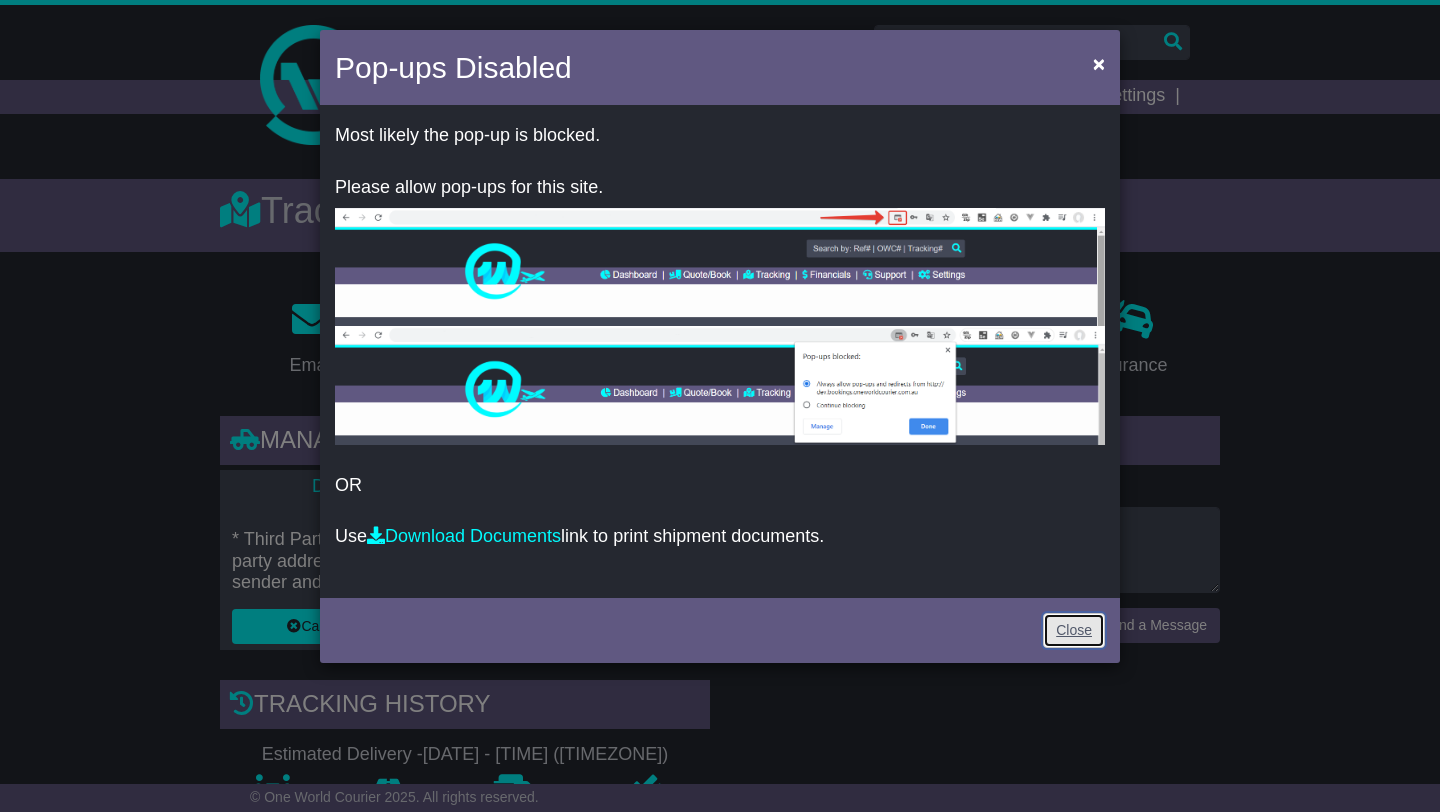 click on "Close" at bounding box center [1074, 630] 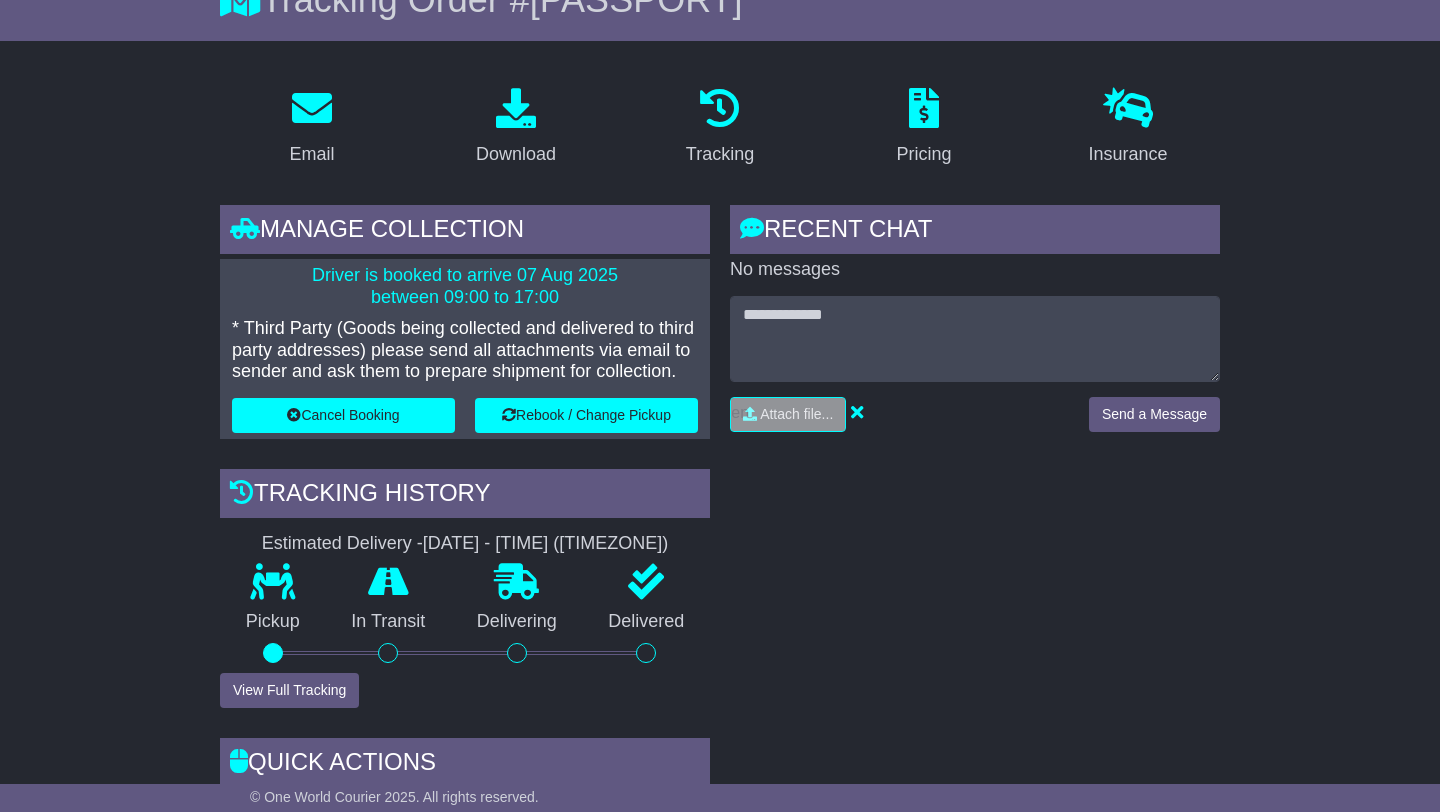 scroll, scrollTop: 733, scrollLeft: 0, axis: vertical 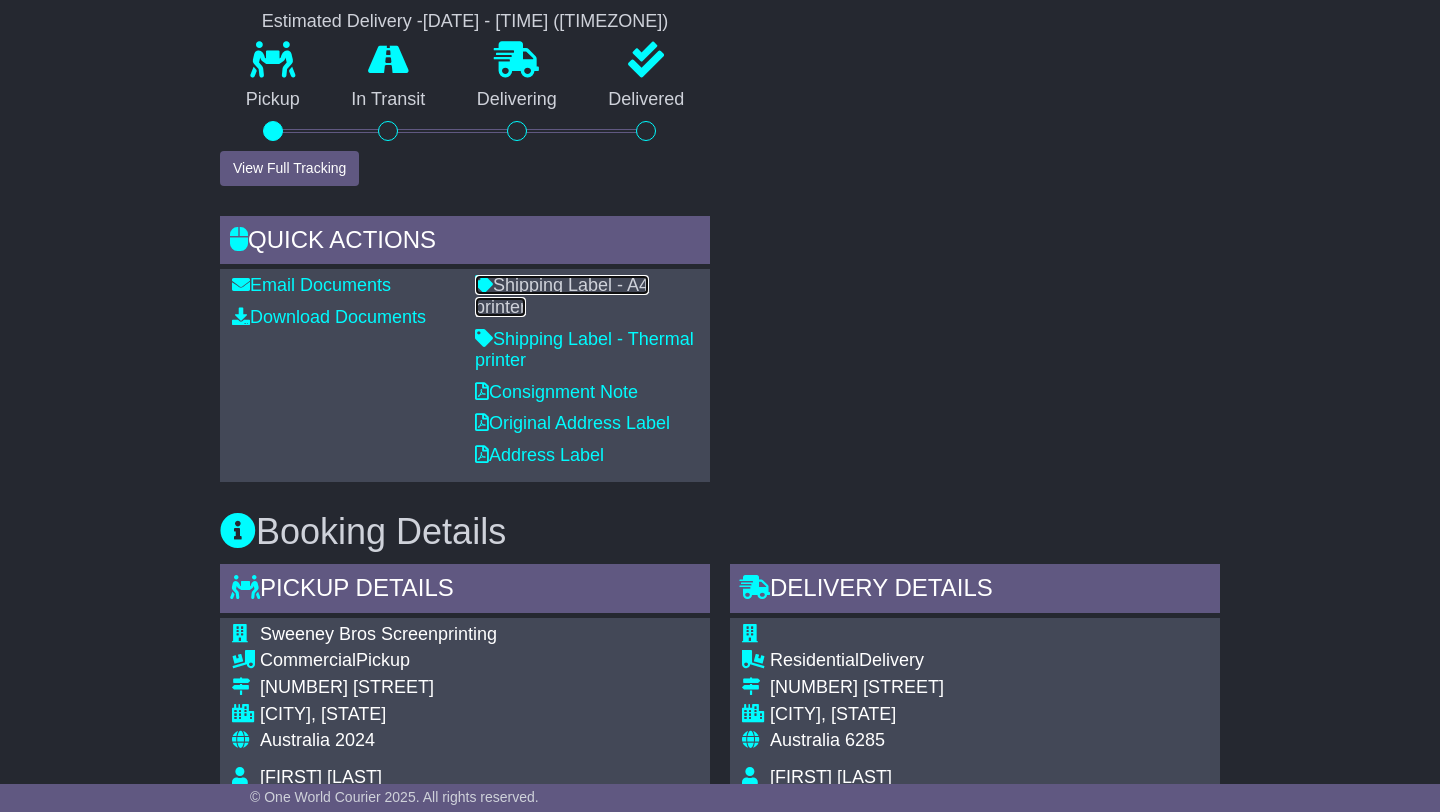 click on "Shipping Label - A4 printer" at bounding box center (562, 296) 